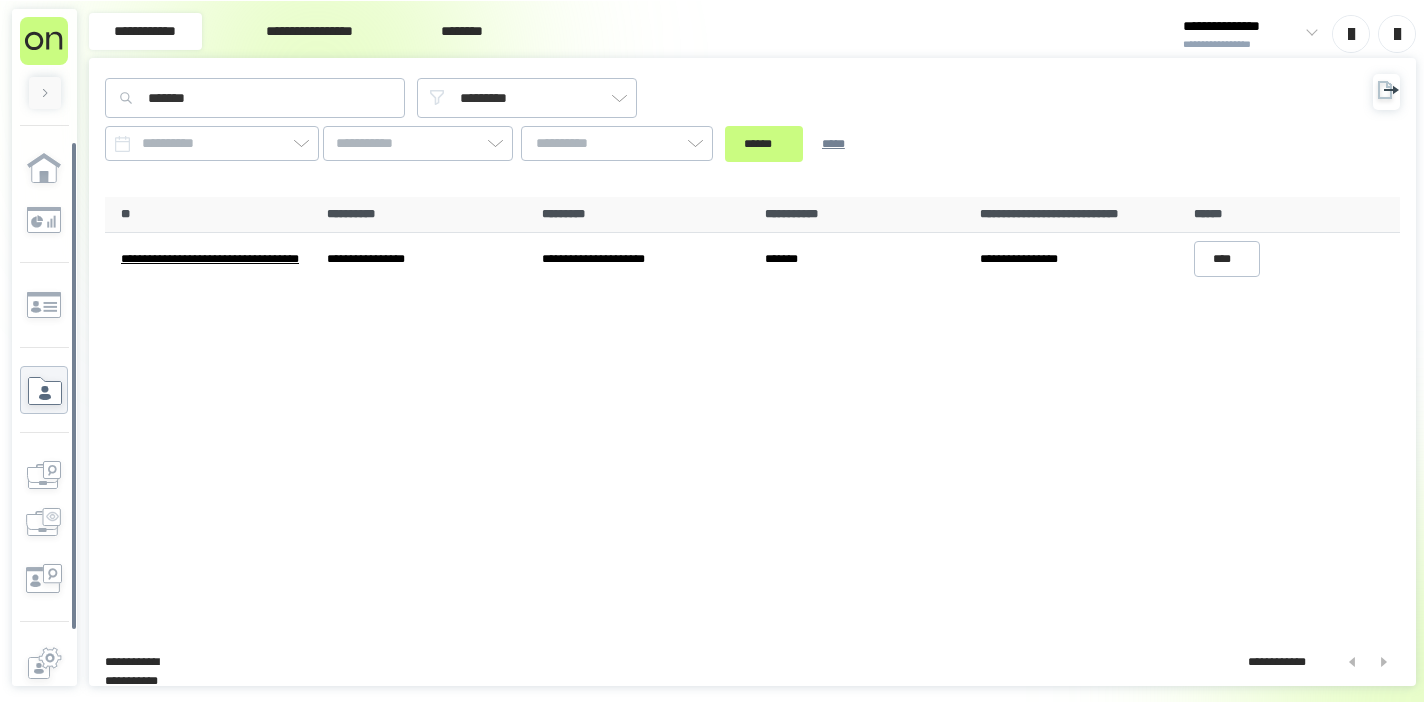 scroll, scrollTop: 0, scrollLeft: 0, axis: both 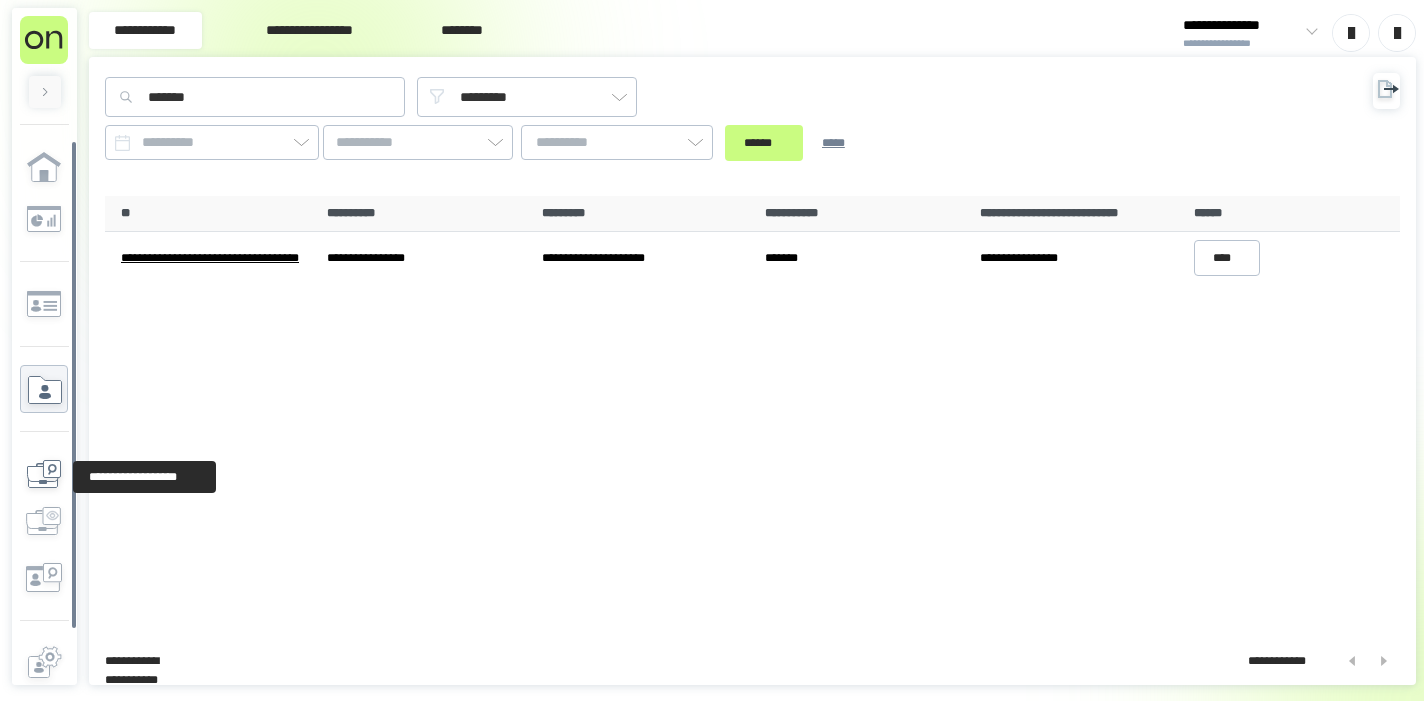 click 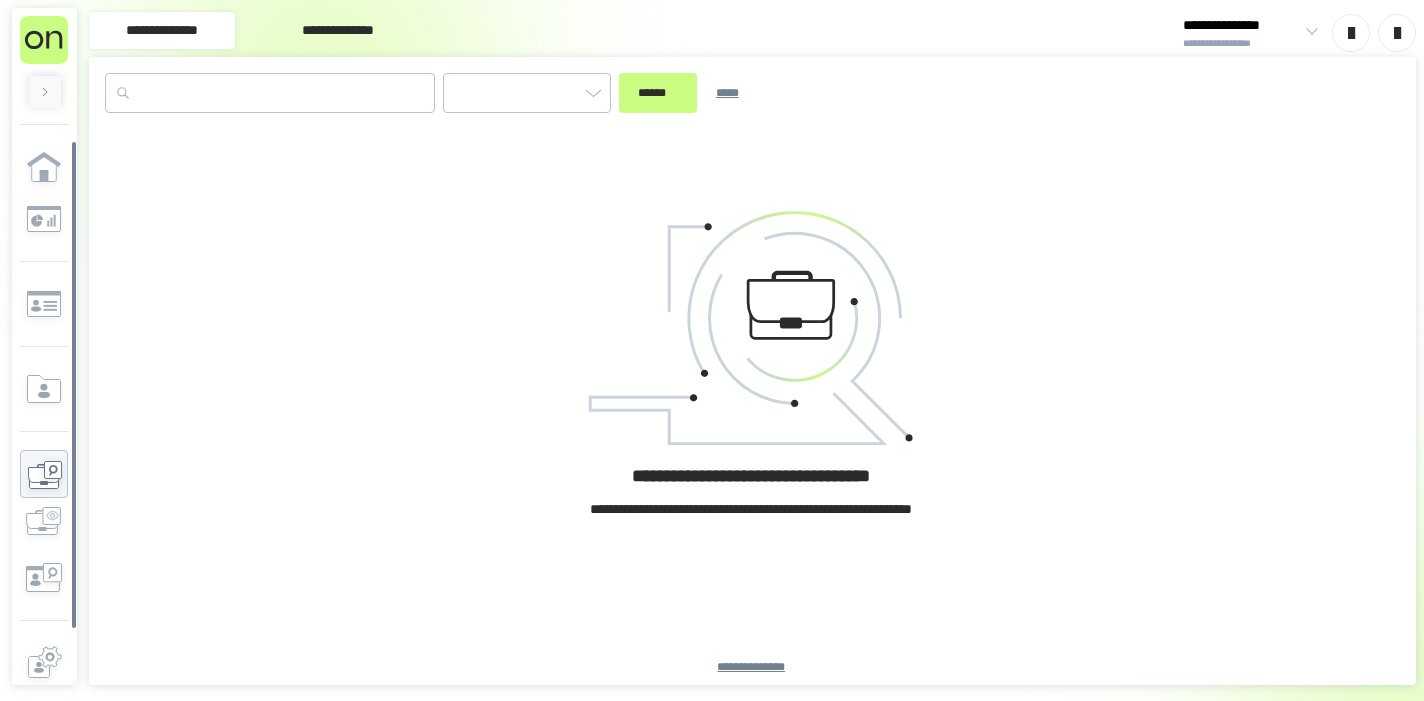 type on "*********" 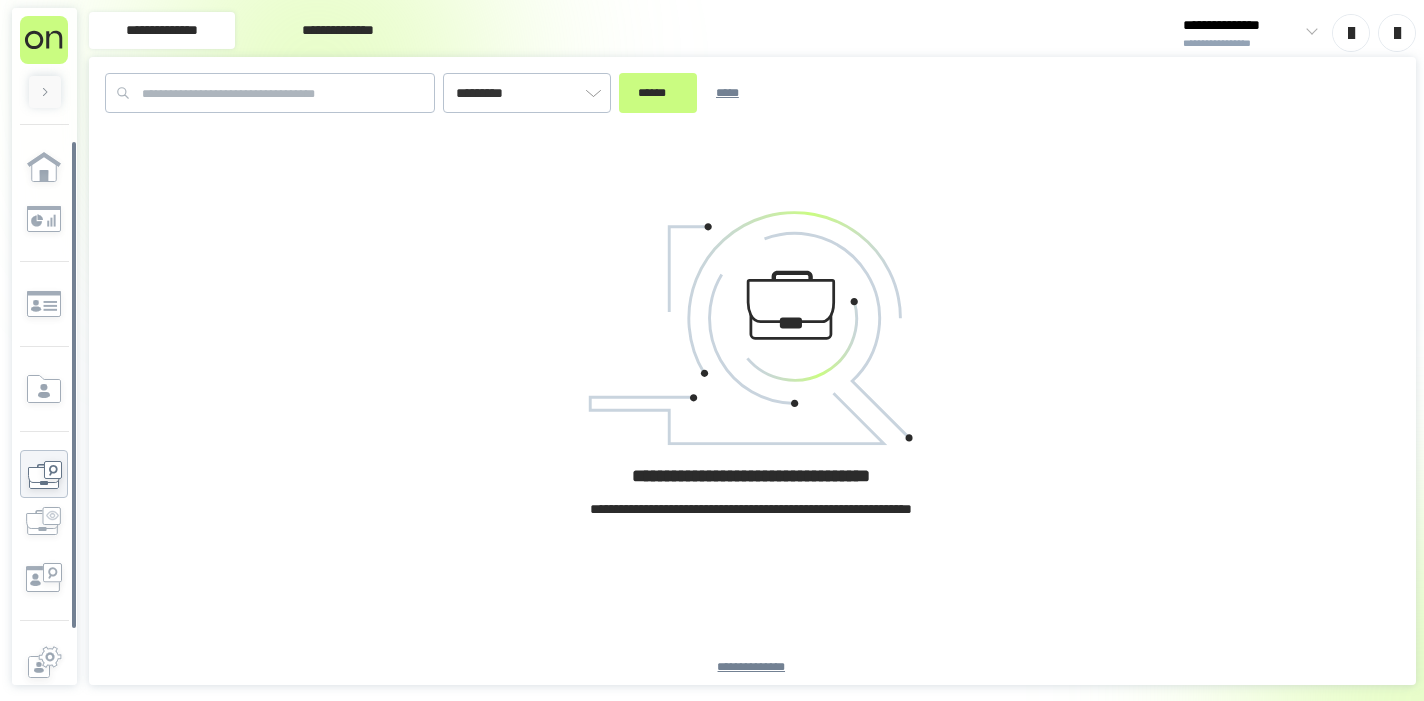 click on "**********" at bounding box center [338, 30] 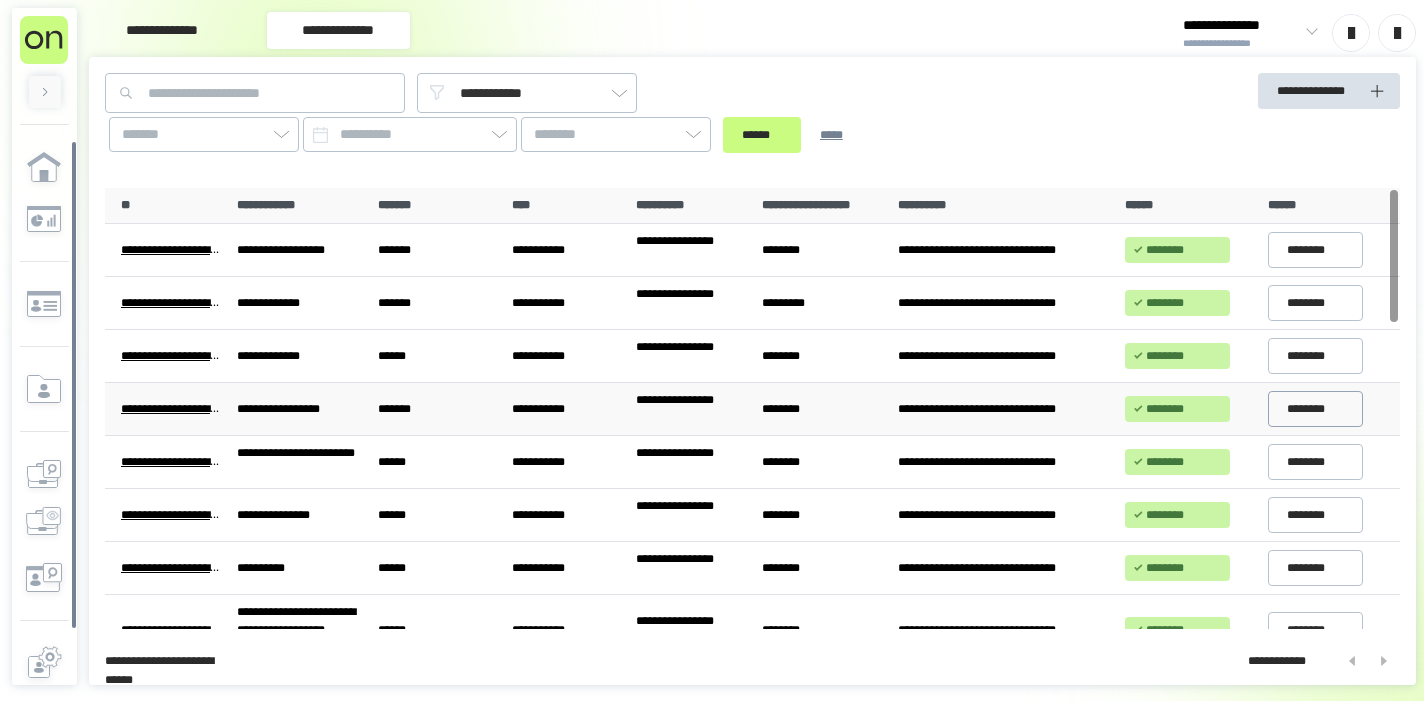 click on "********" at bounding box center [1315, 409] 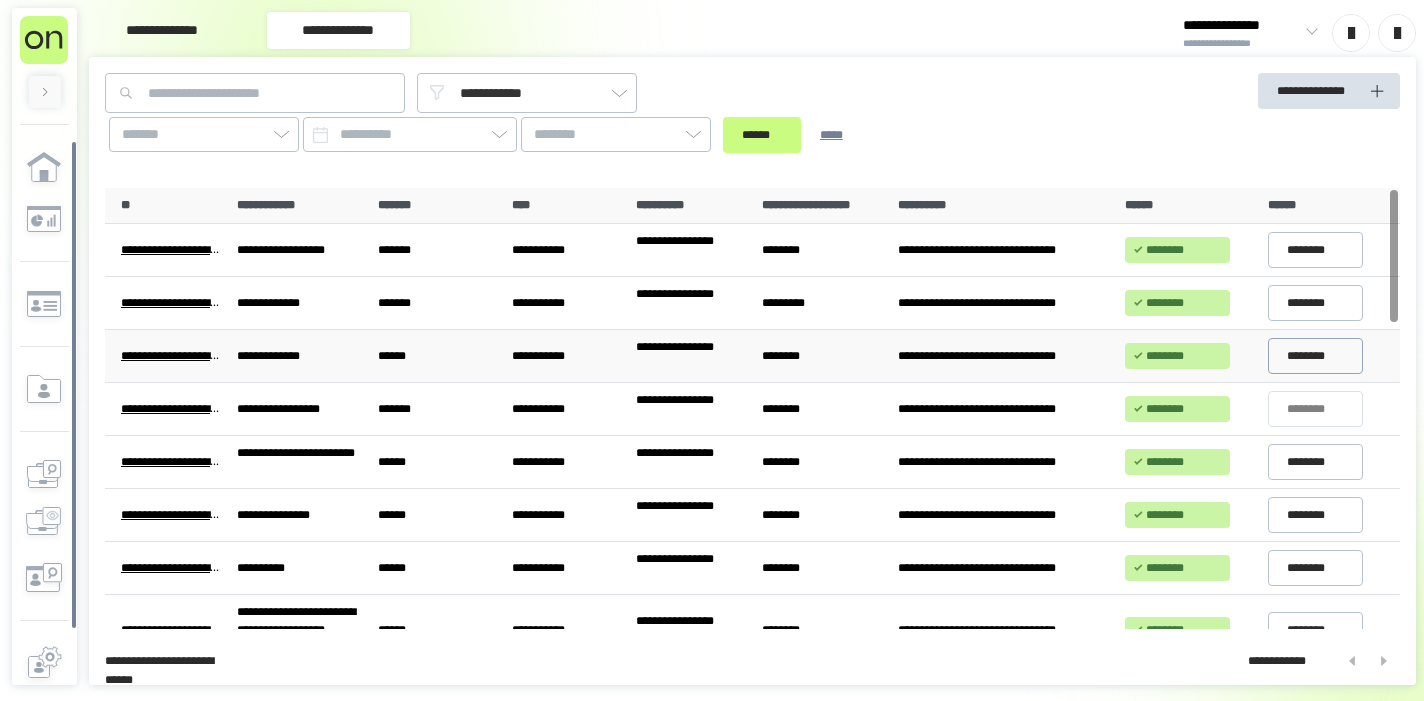 click on "********" at bounding box center (1315, 356) 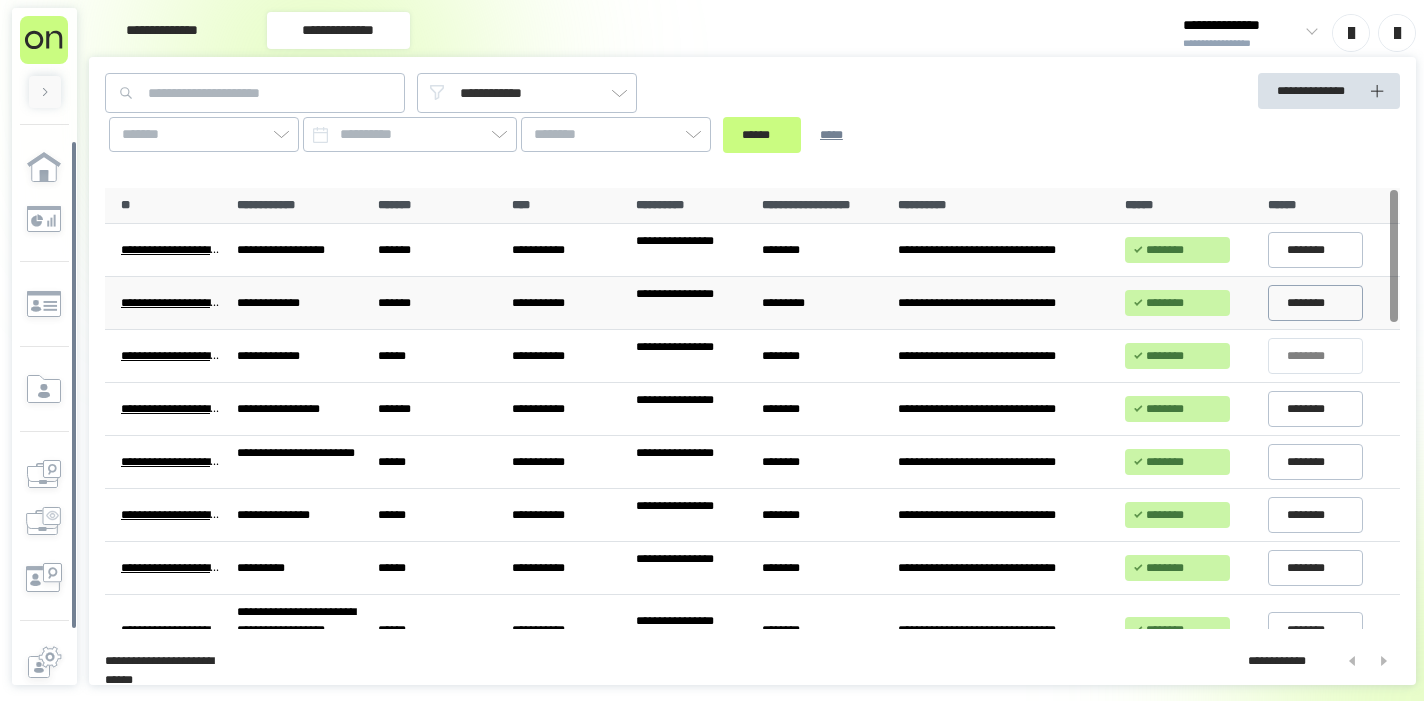 click on "********" at bounding box center [1315, 303] 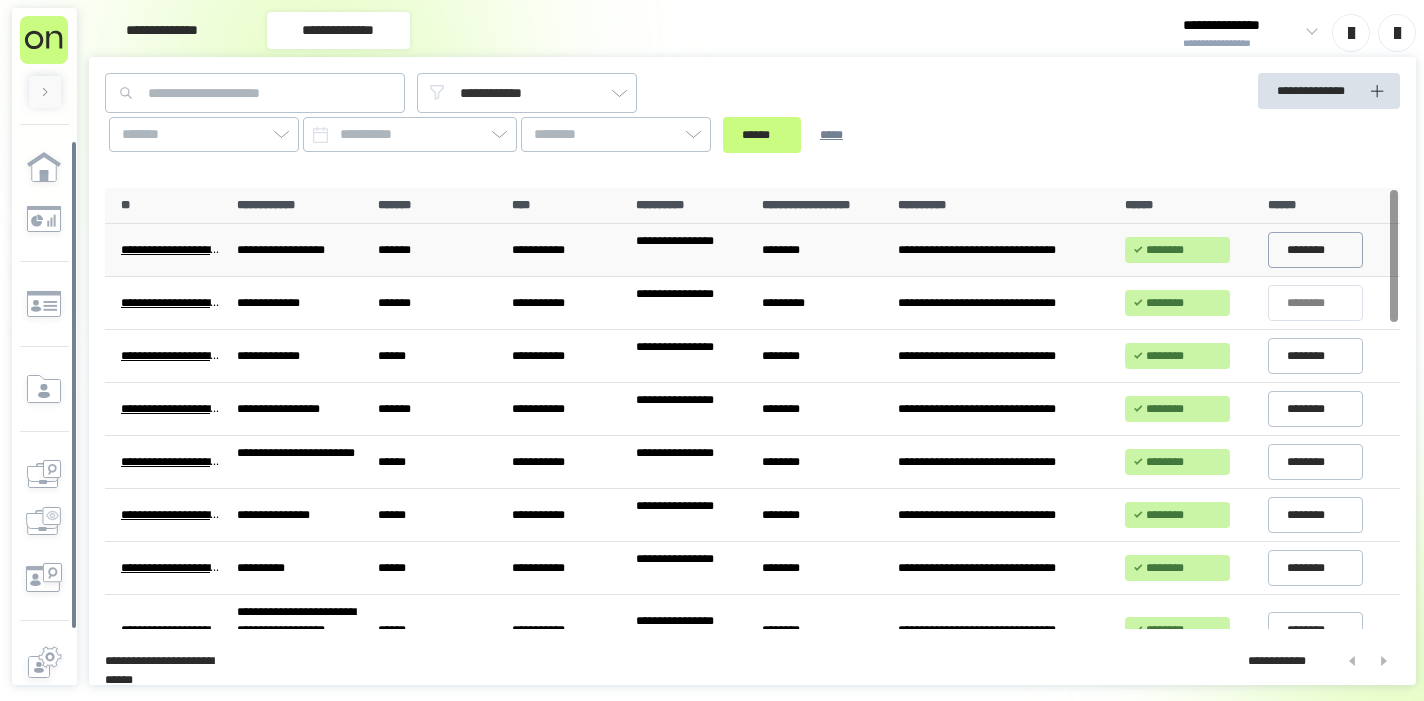 click on "********" at bounding box center [1315, 250] 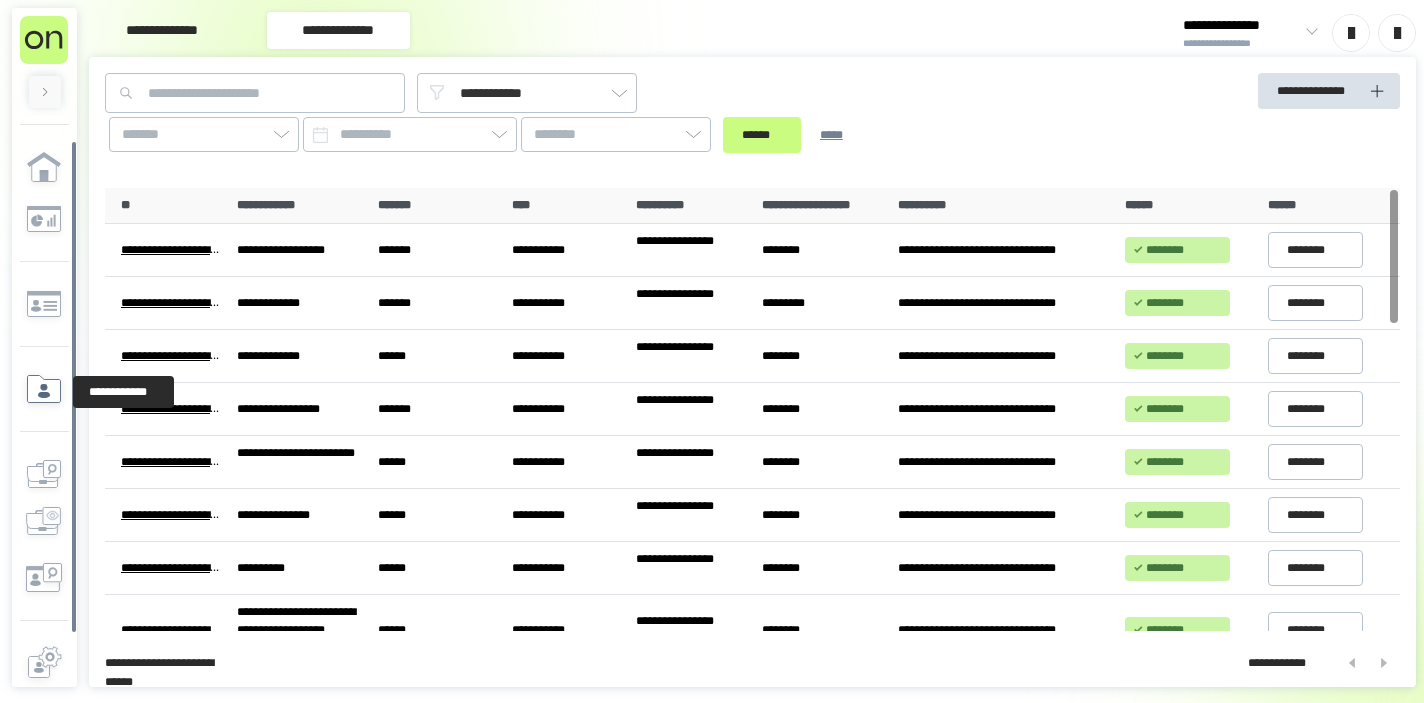 click 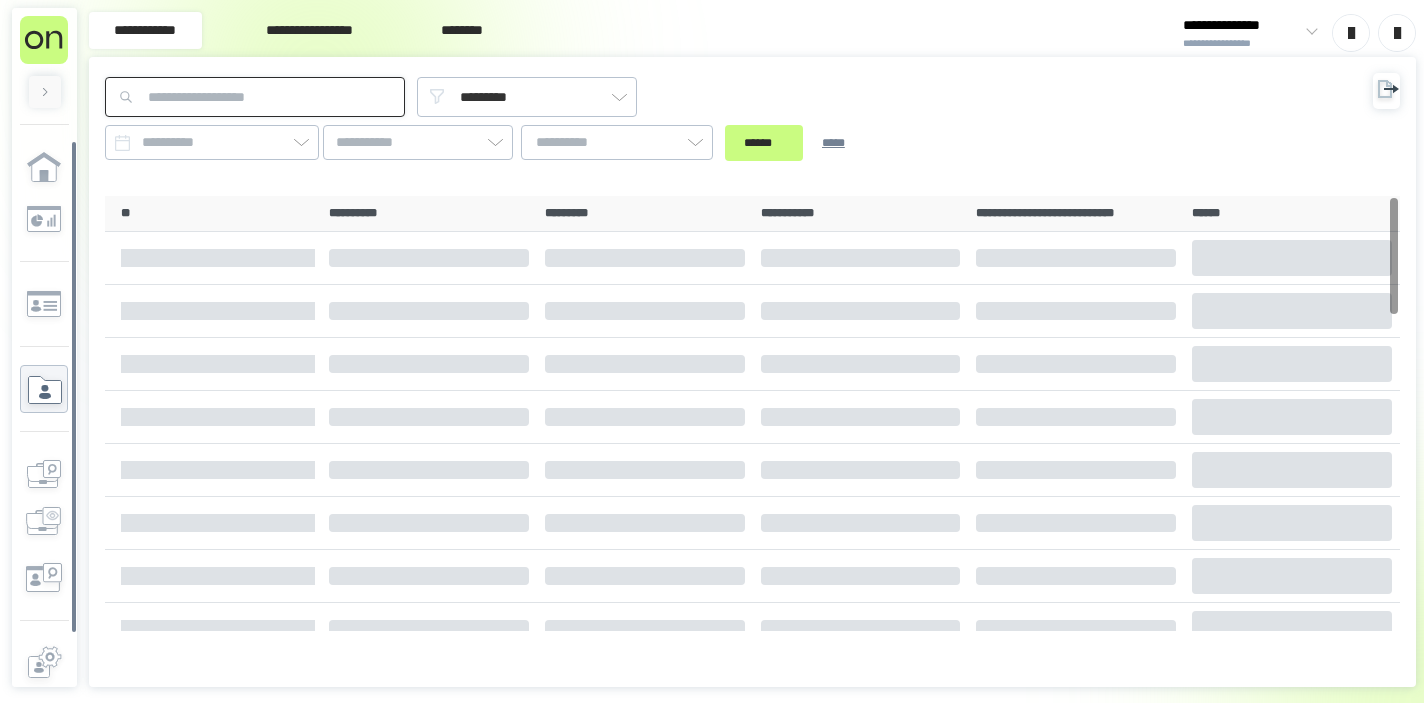 click at bounding box center (255, 97) 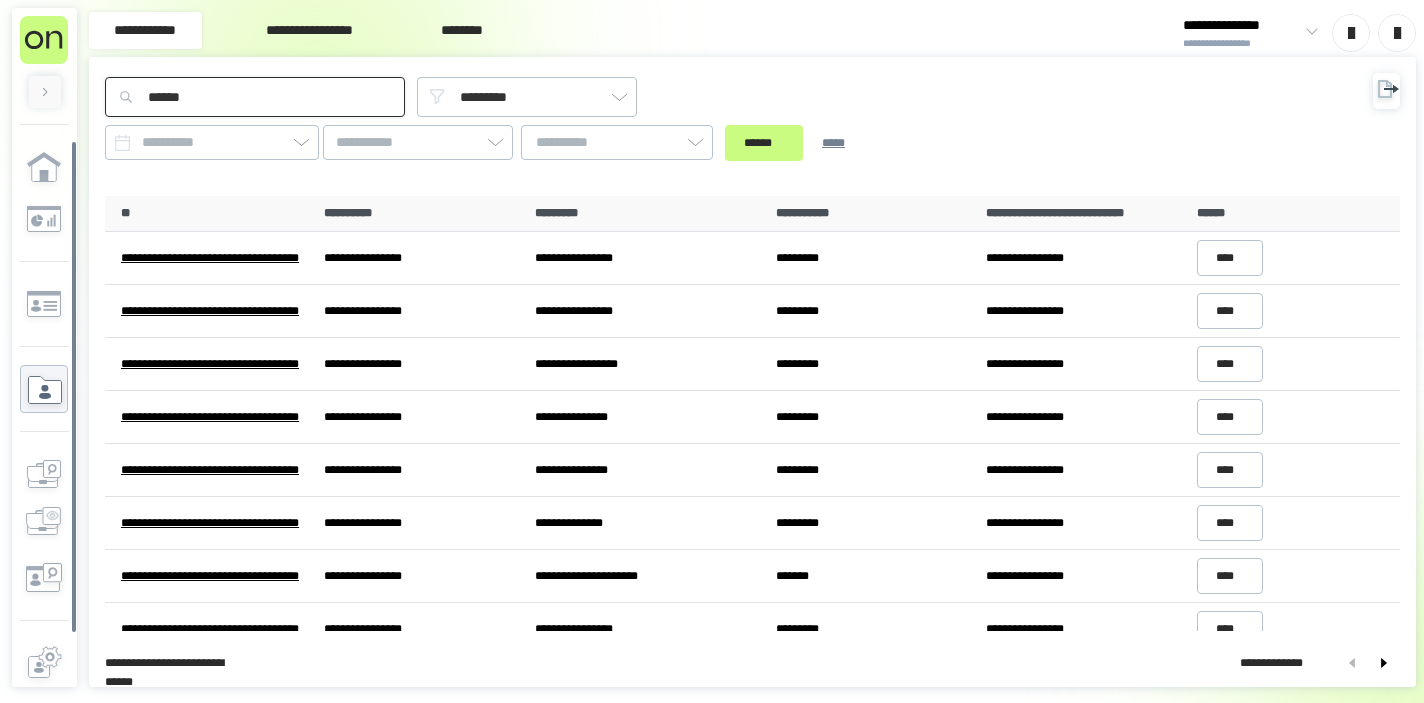 type on "******" 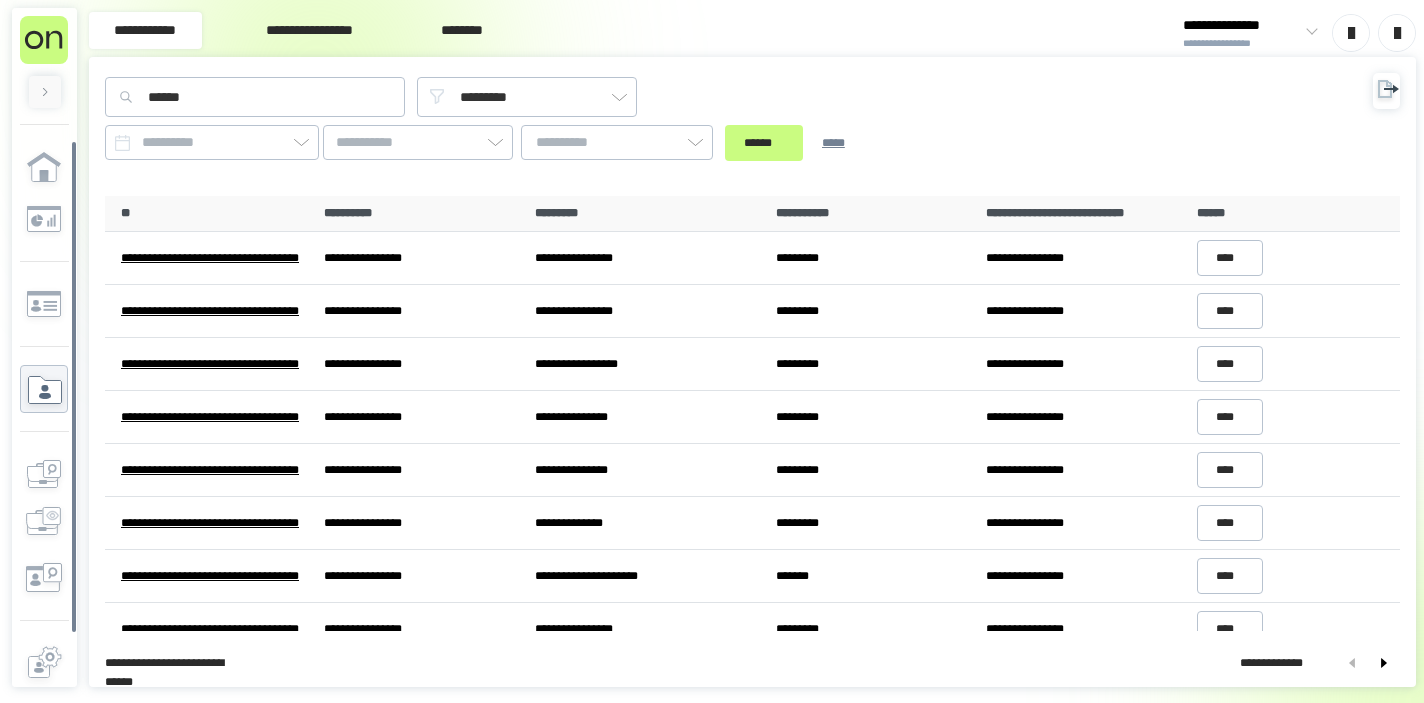 click on "******   *****" at bounding box center [798, 143] 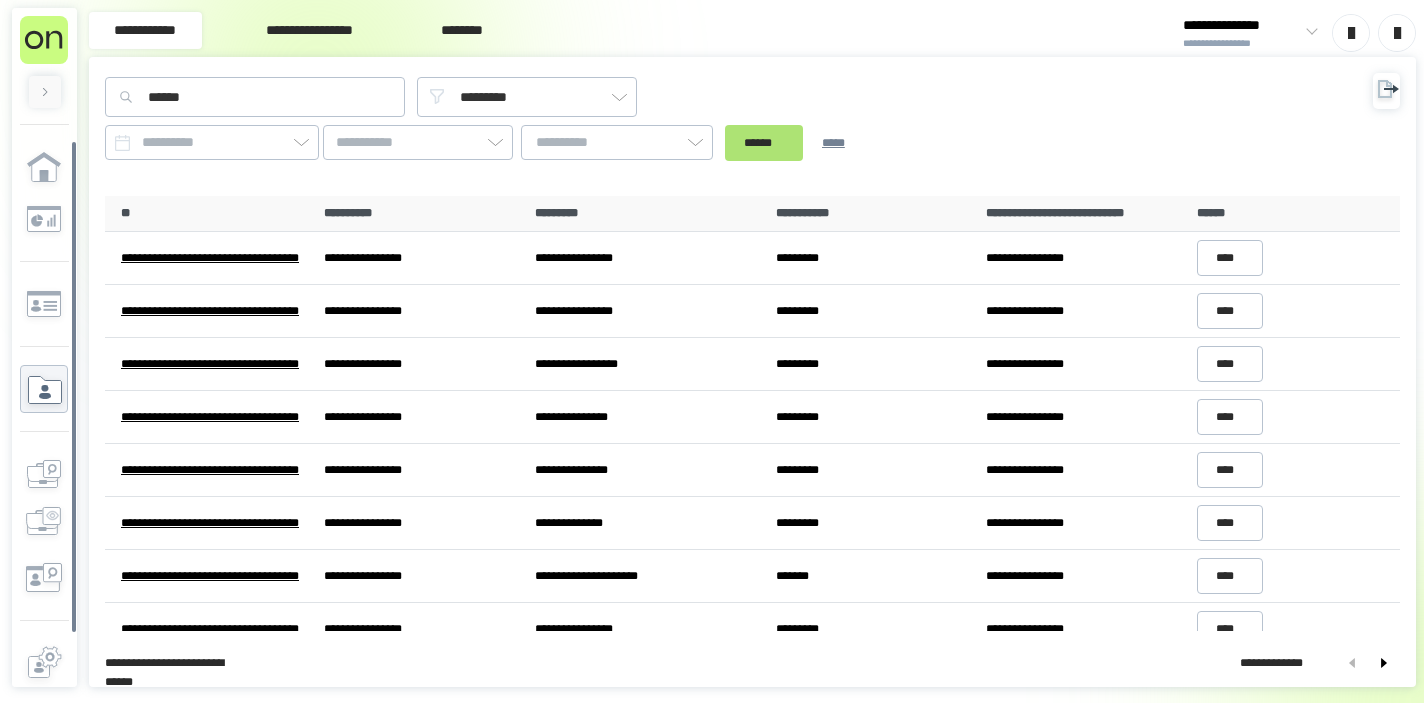 click on "******" at bounding box center [764, 143] 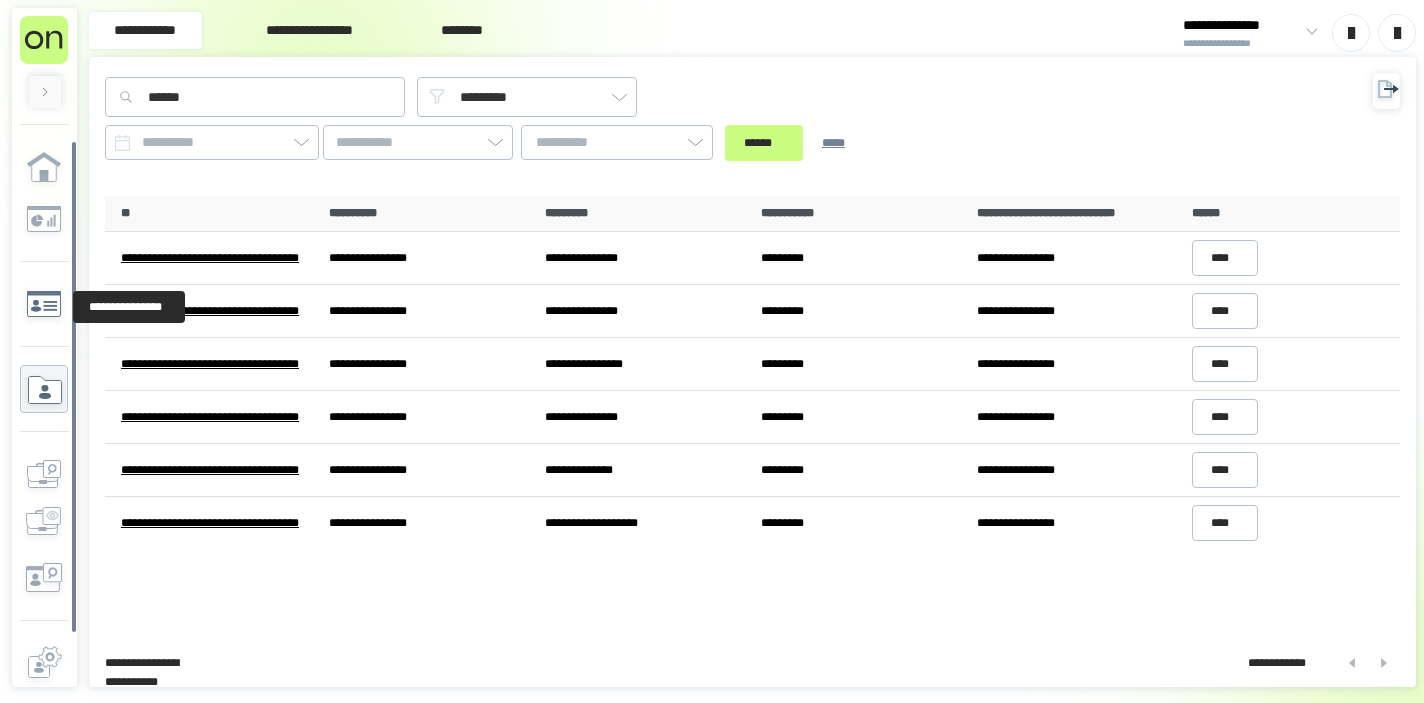 click 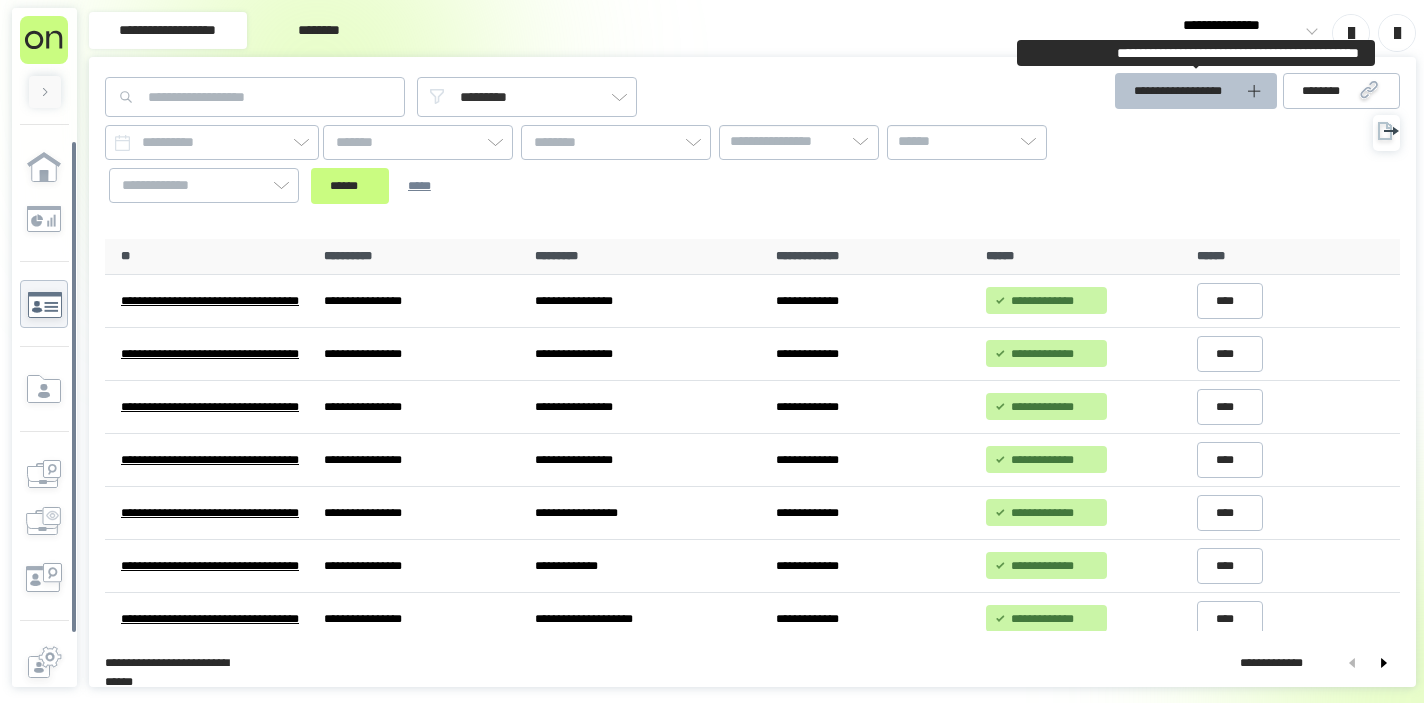 click on "**********" at bounding box center [1184, 91] 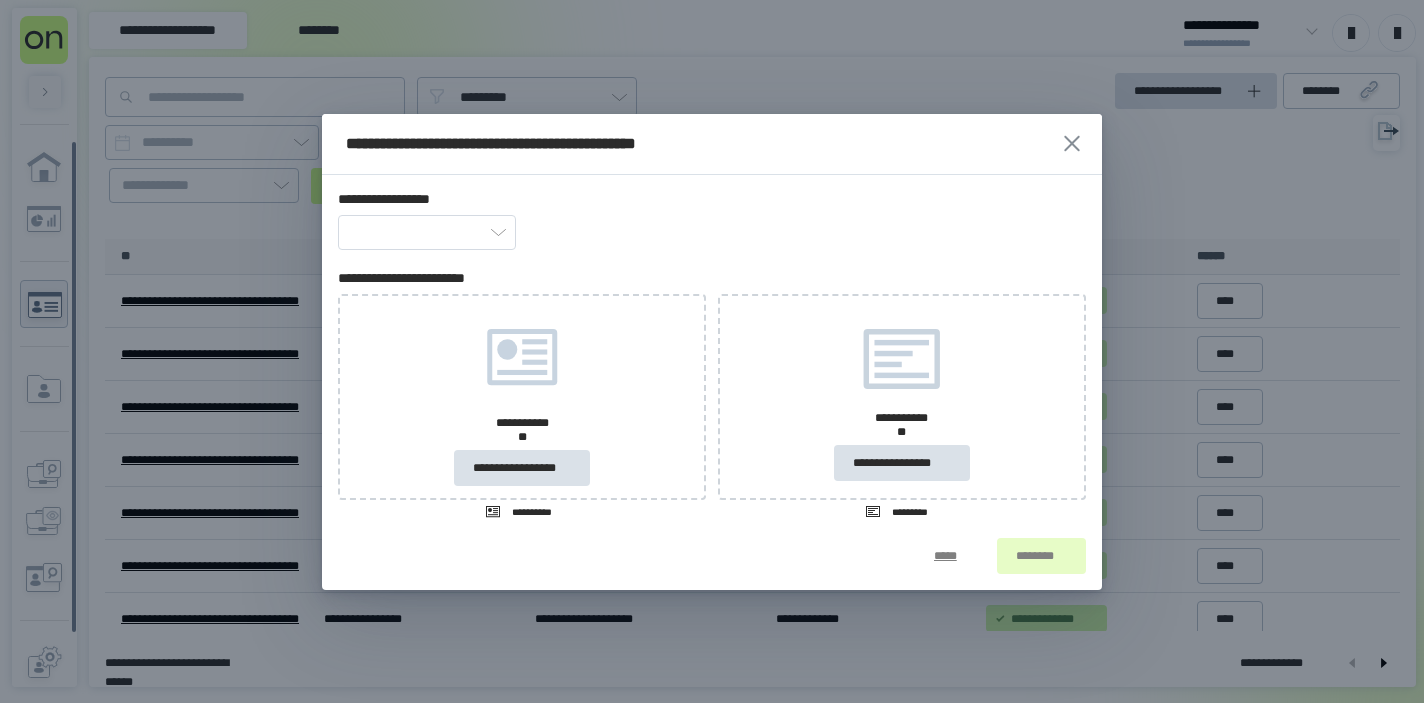 type on "**********" 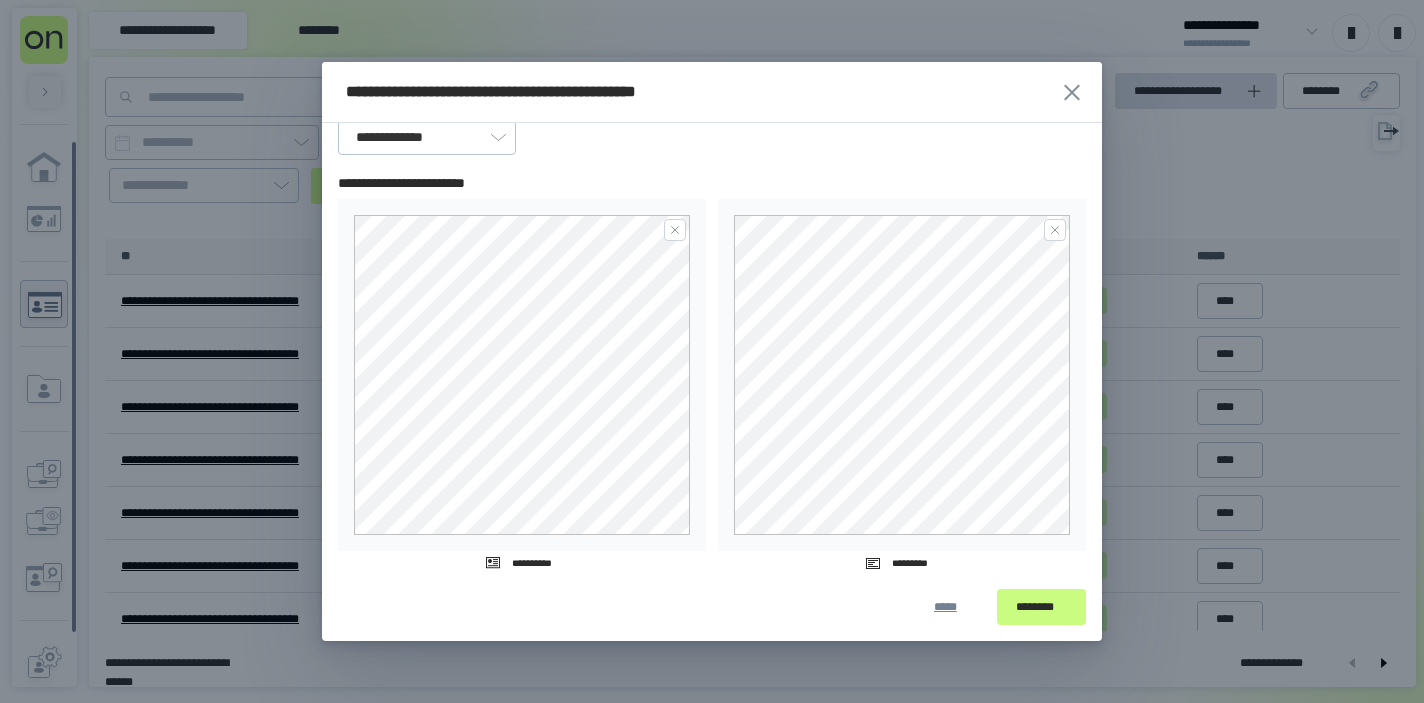 scroll, scrollTop: 43, scrollLeft: 0, axis: vertical 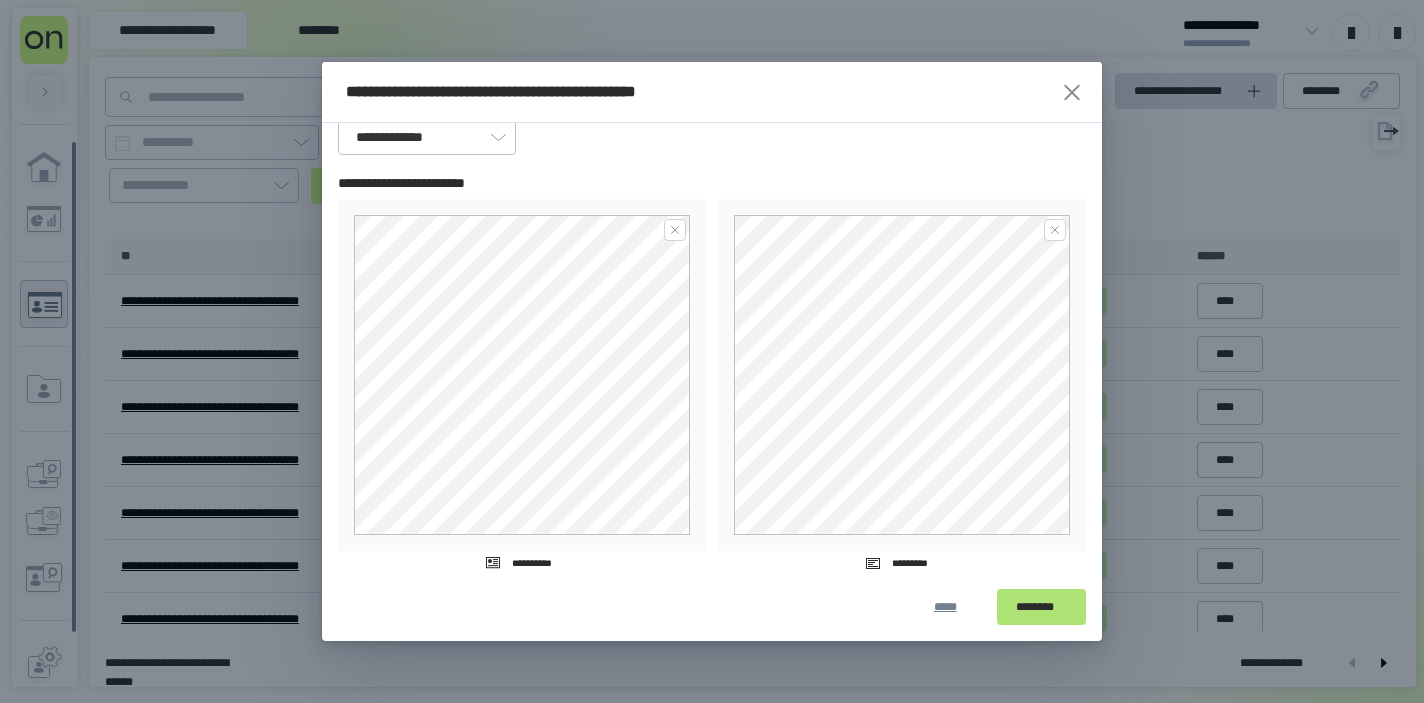 click on "********" at bounding box center [1041, 607] 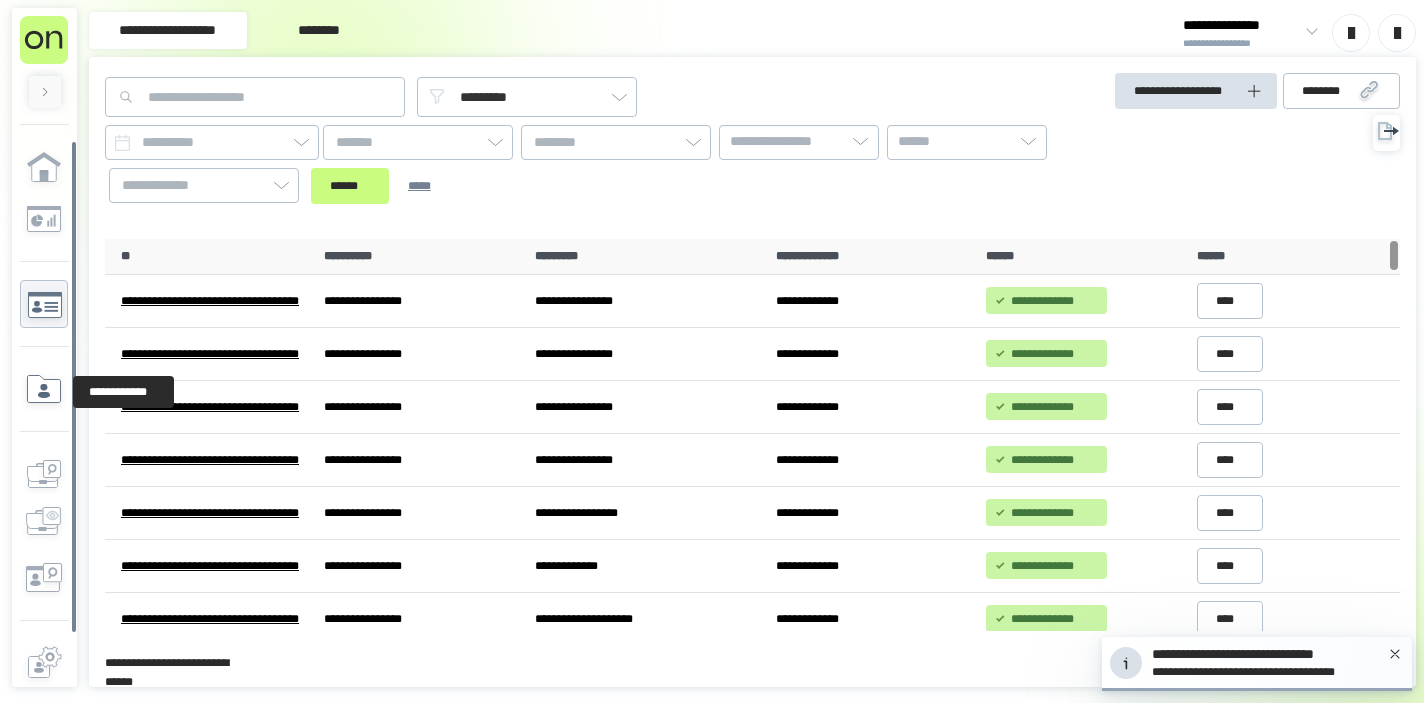 click 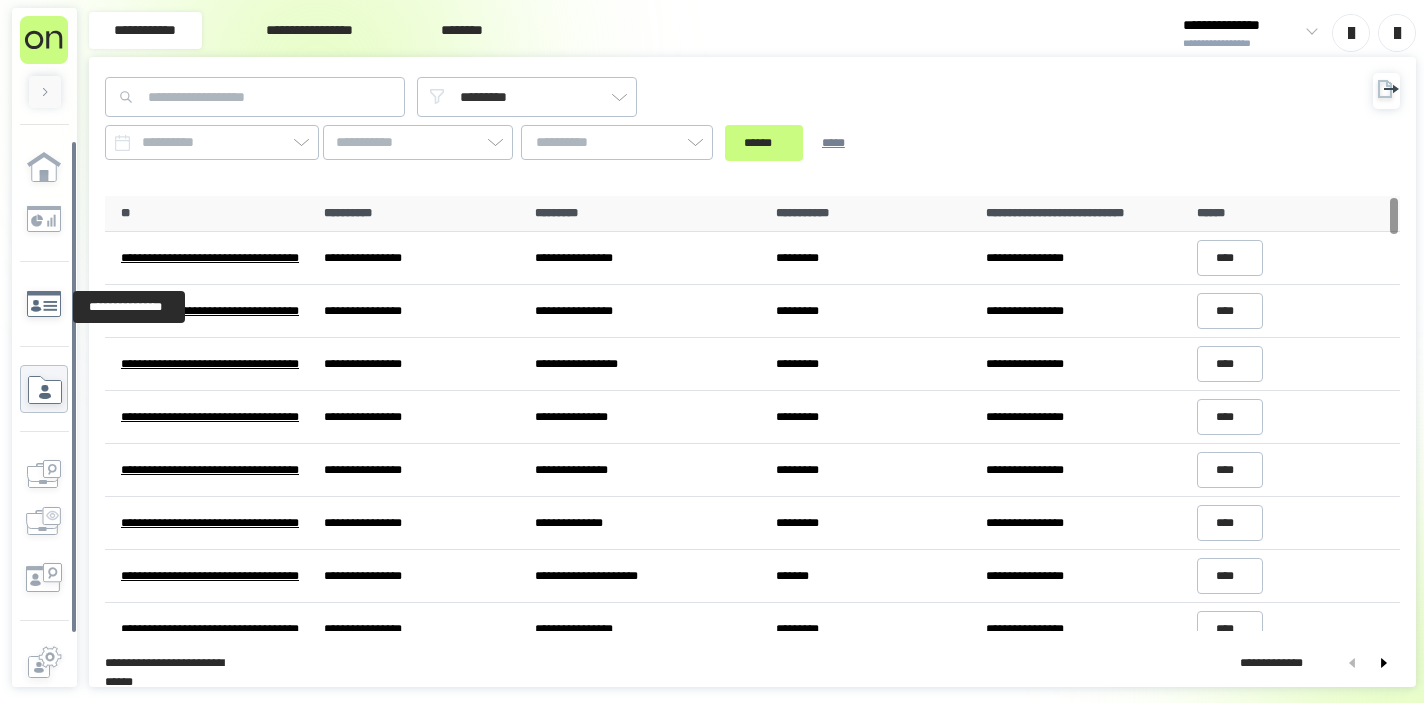 click 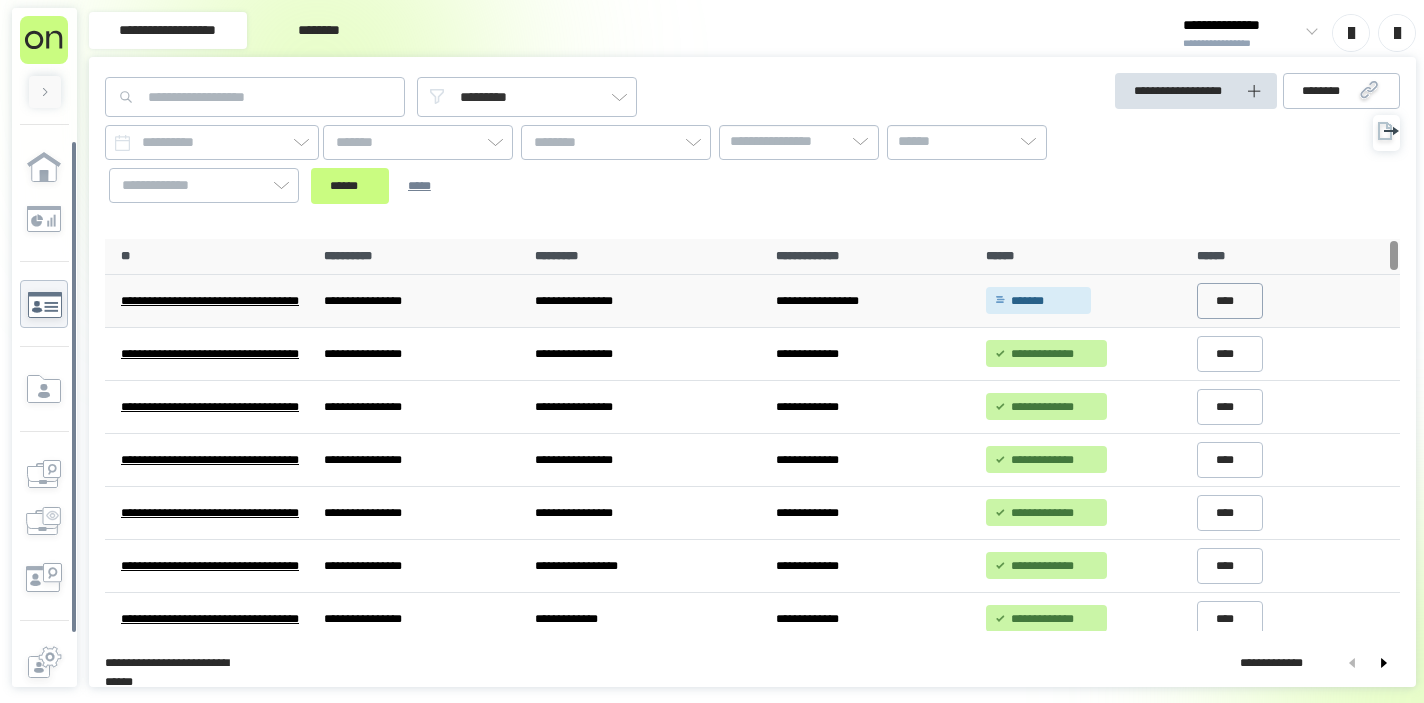 click on "****" at bounding box center (1230, 301) 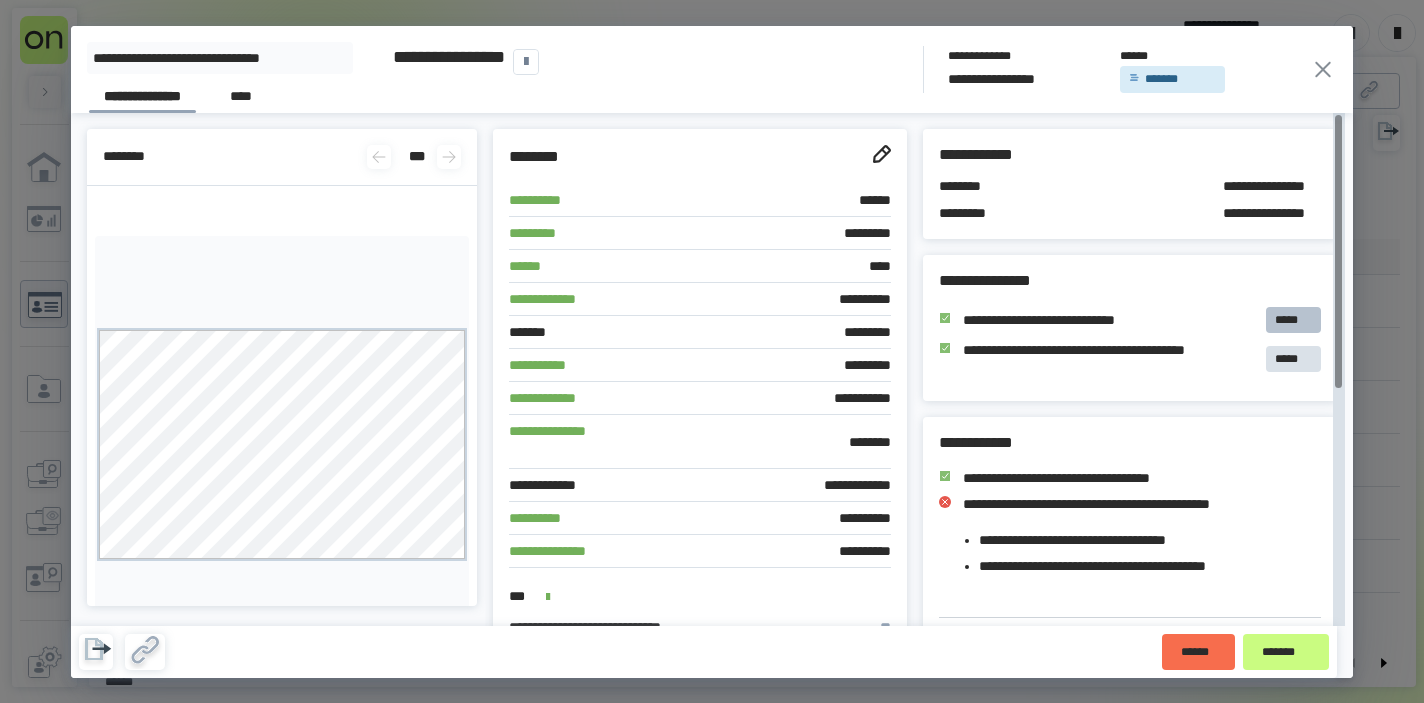 click on "*****" at bounding box center [1293, 320] 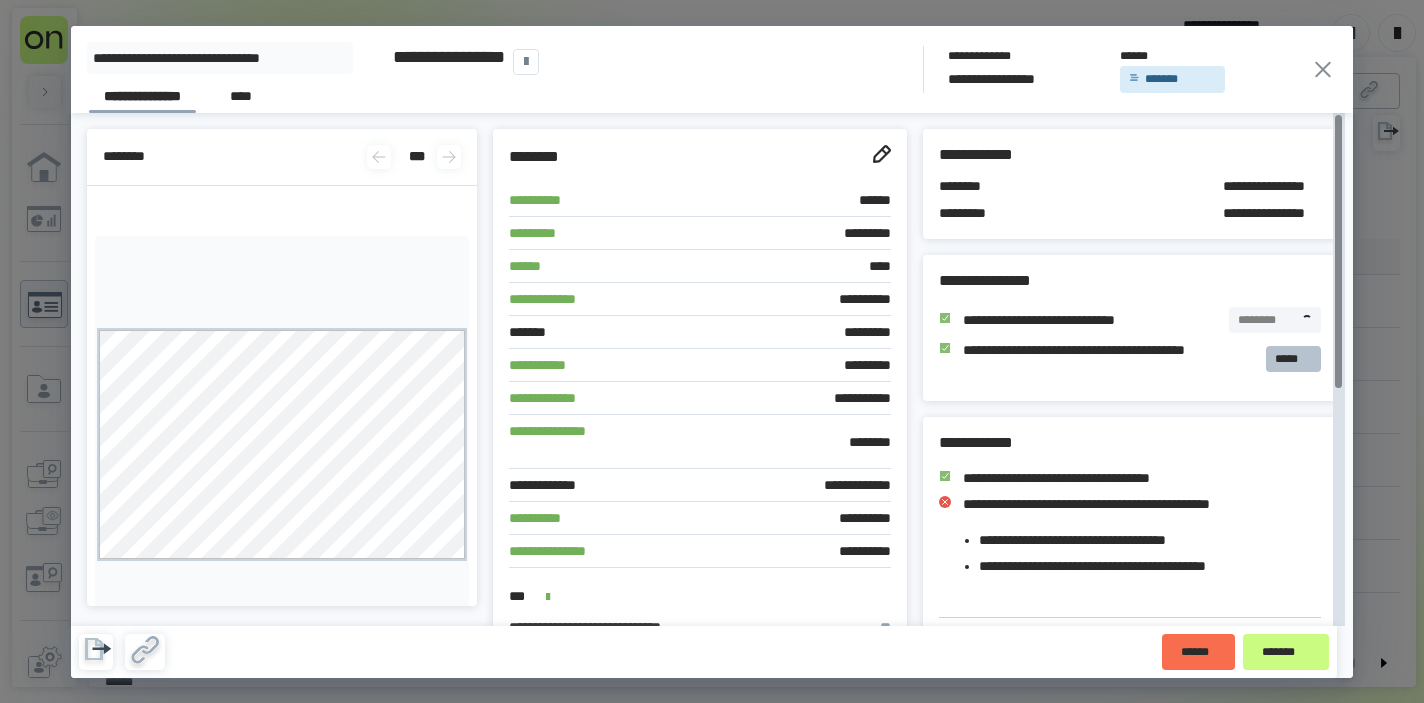 click on "*****" at bounding box center (1293, 359) 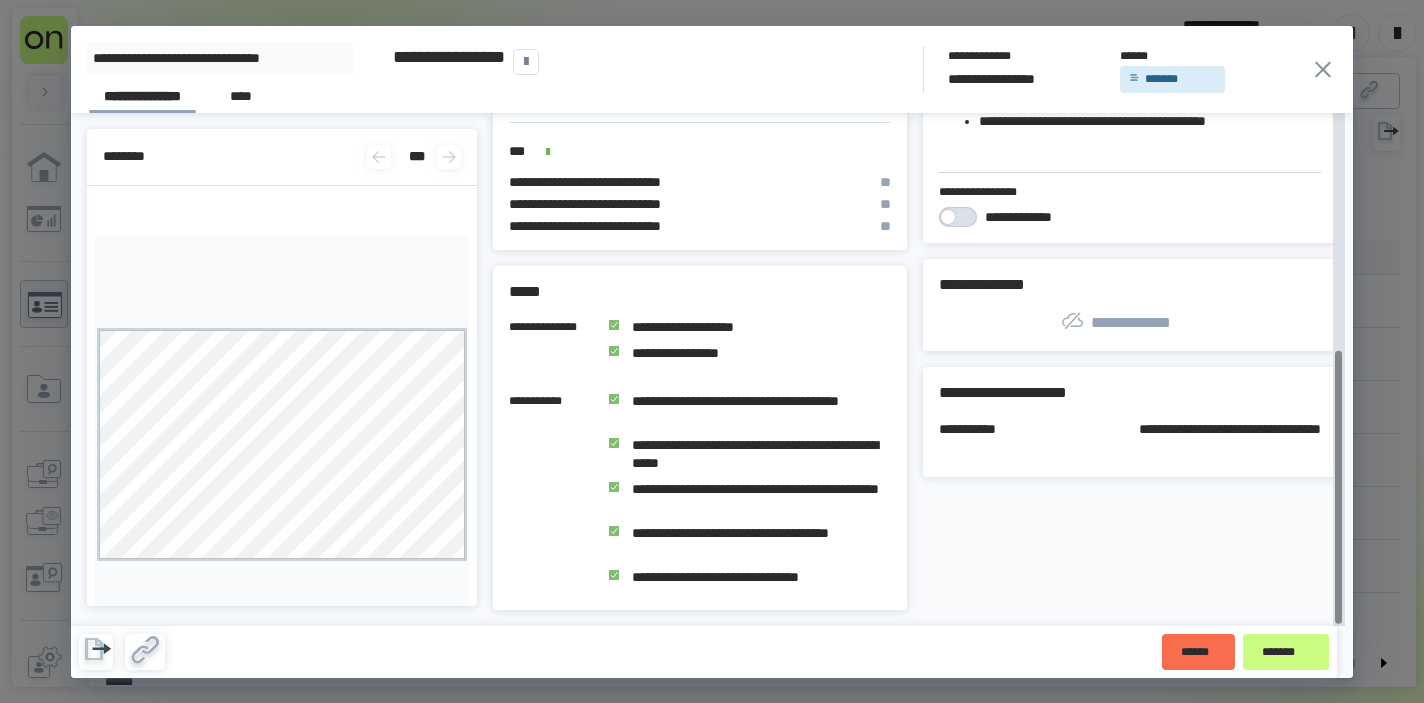 scroll, scrollTop: 443, scrollLeft: 0, axis: vertical 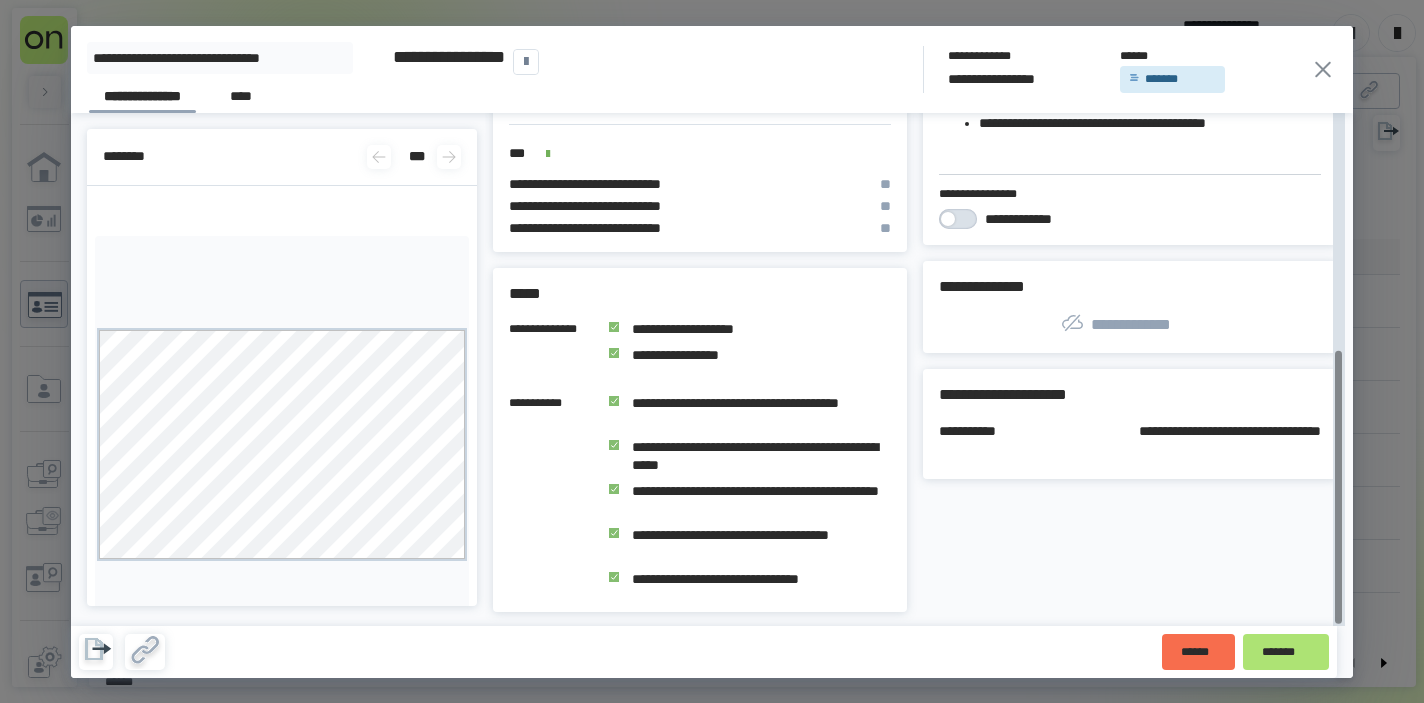 click on "*******" at bounding box center (1286, 652) 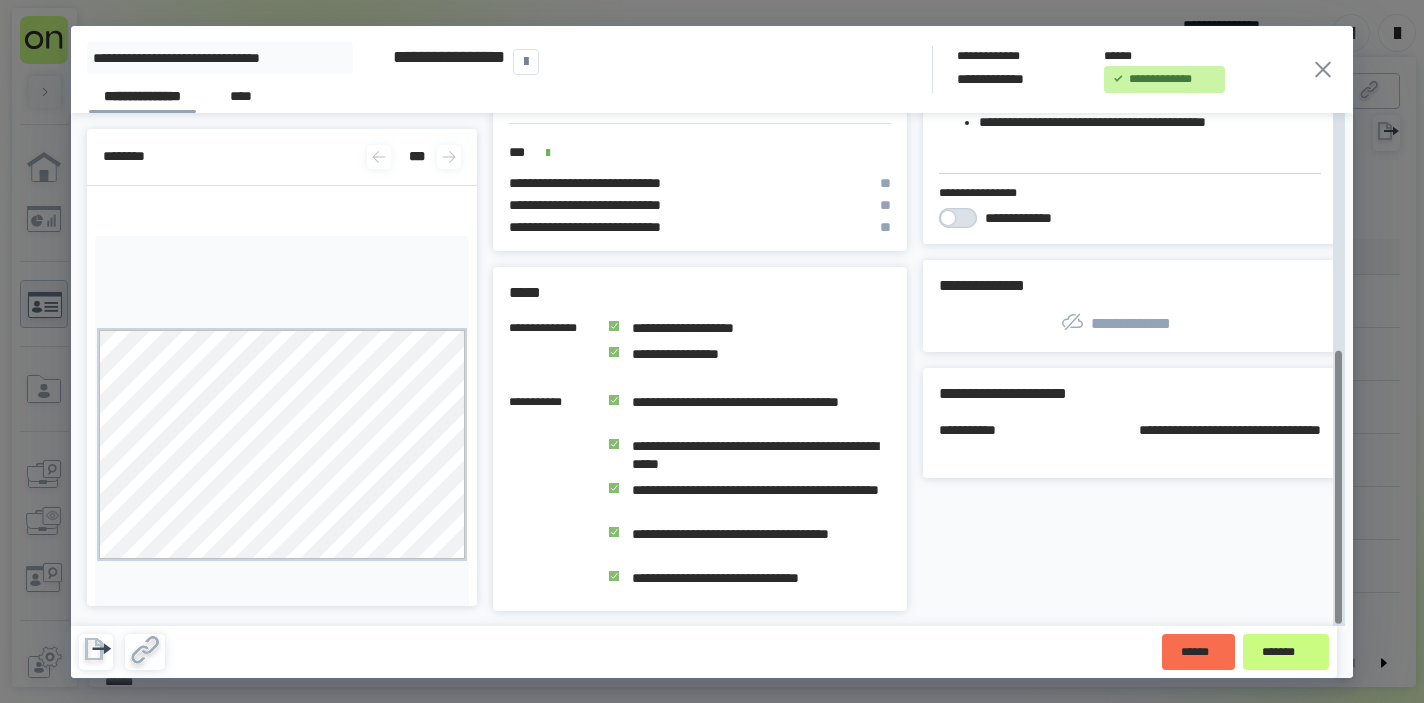 scroll, scrollTop: 443, scrollLeft: 0, axis: vertical 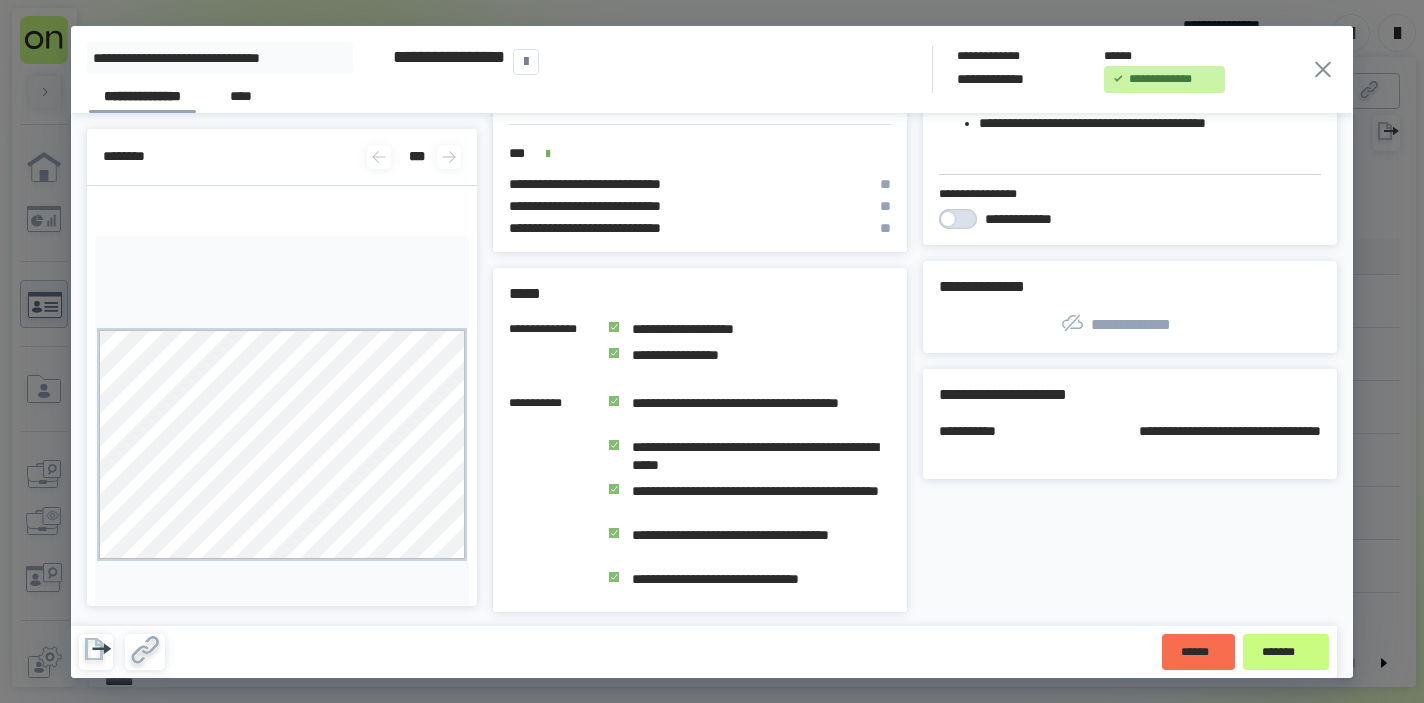 click 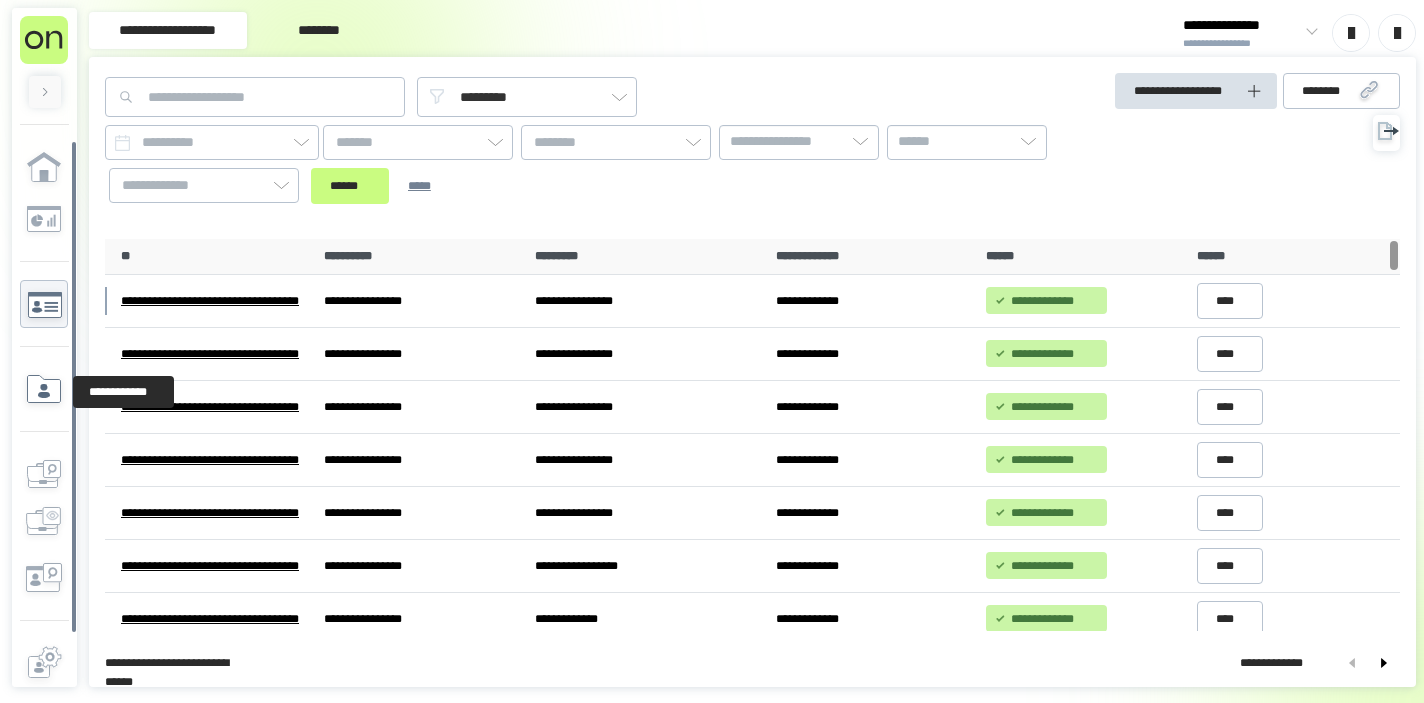 click 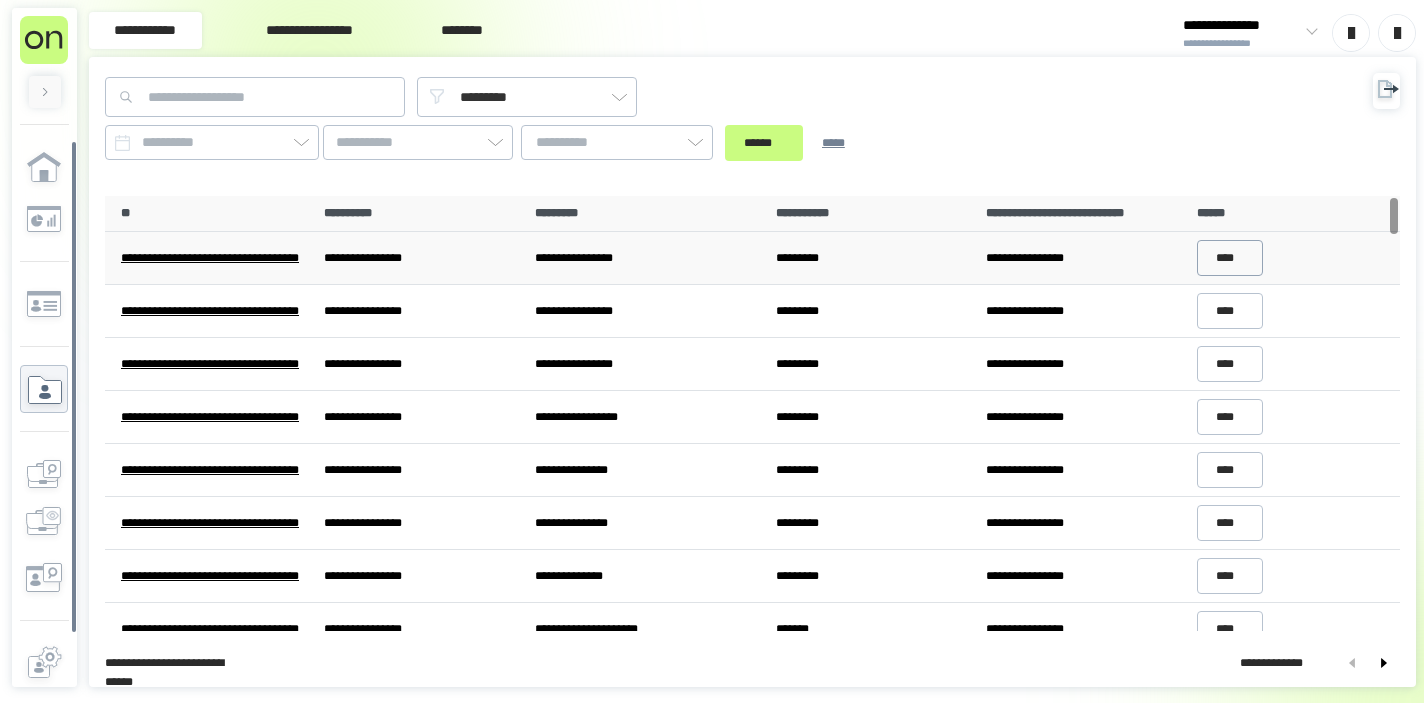 click on "****" at bounding box center (1230, 258) 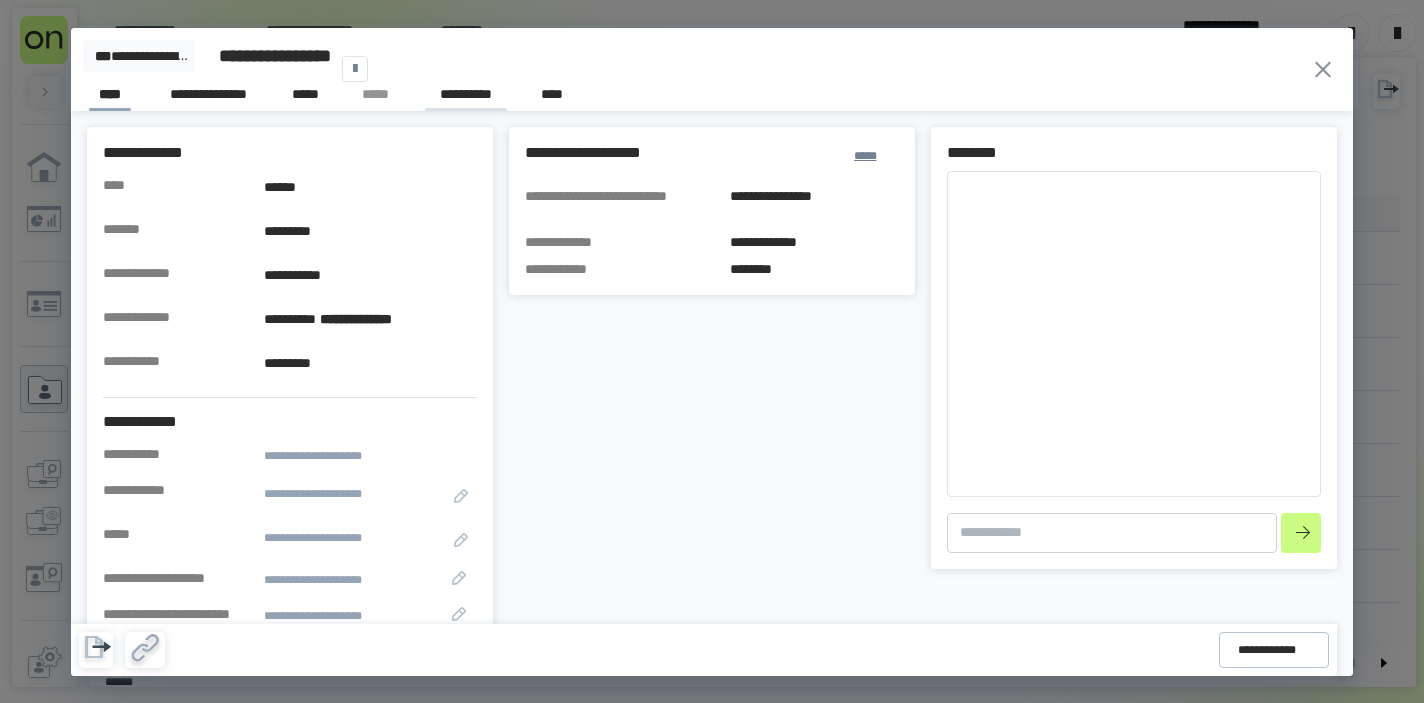 click on "**********" at bounding box center (466, 97) 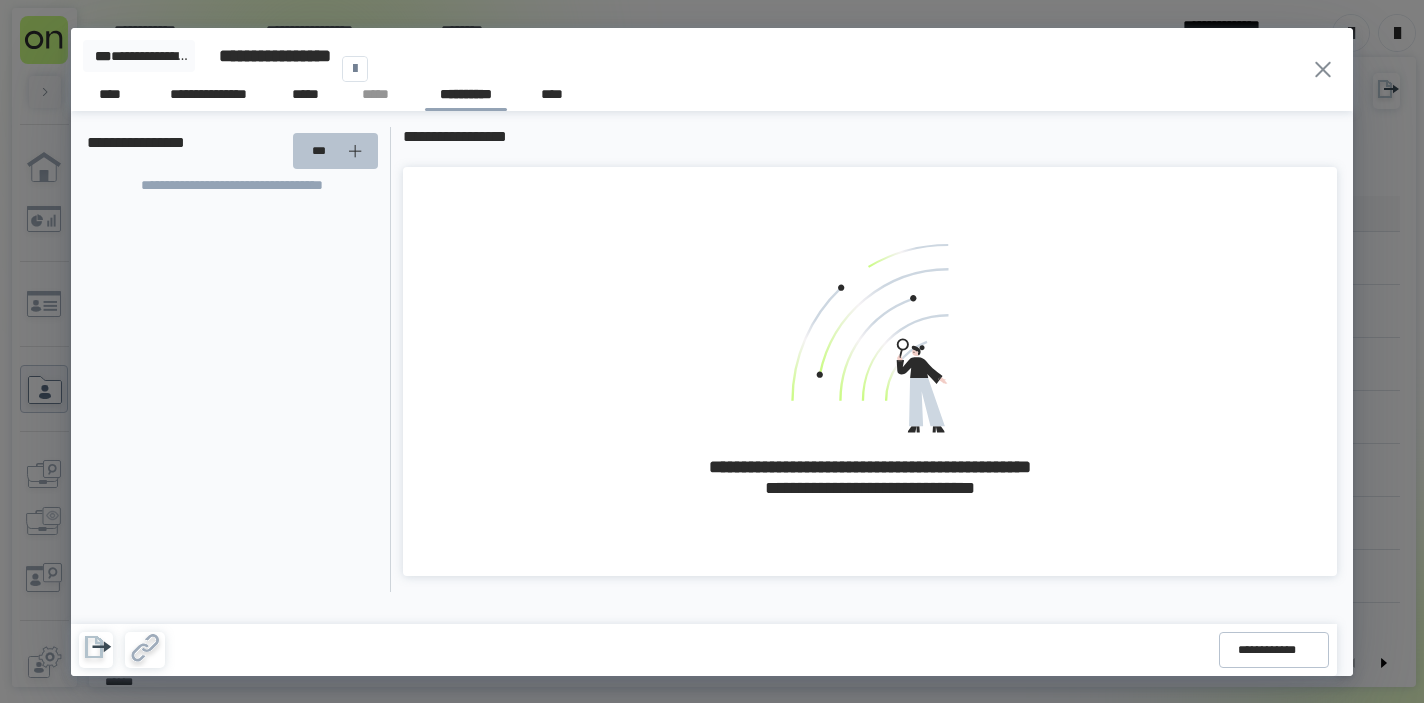 click on "***" at bounding box center [338, 151] 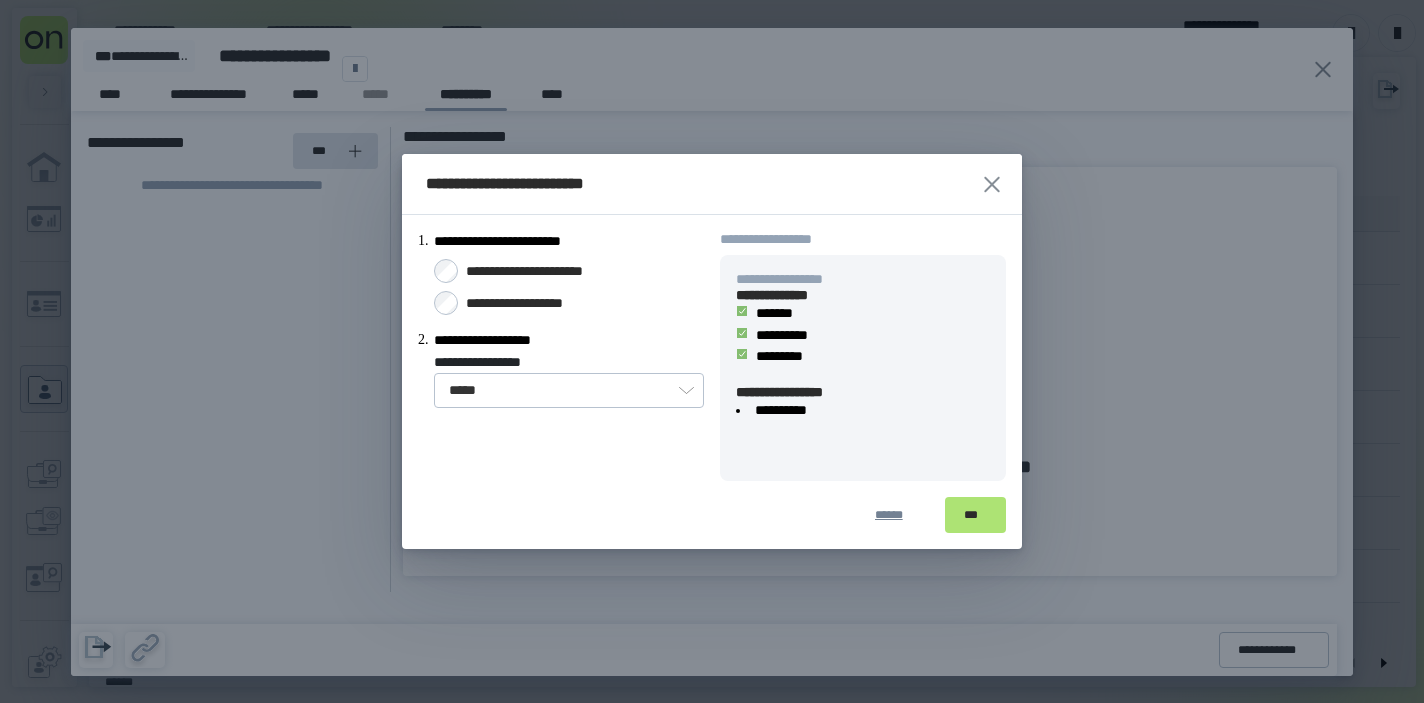 click on "***" at bounding box center (975, 515) 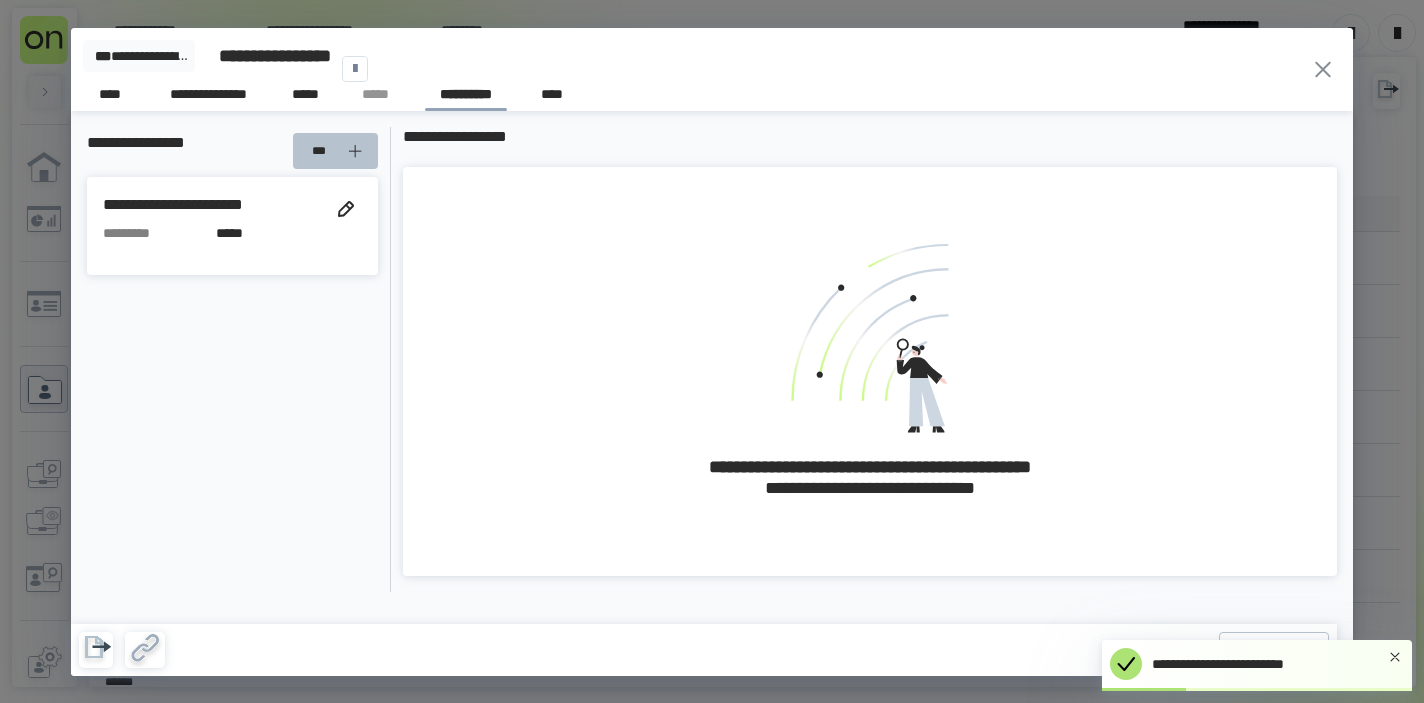 click 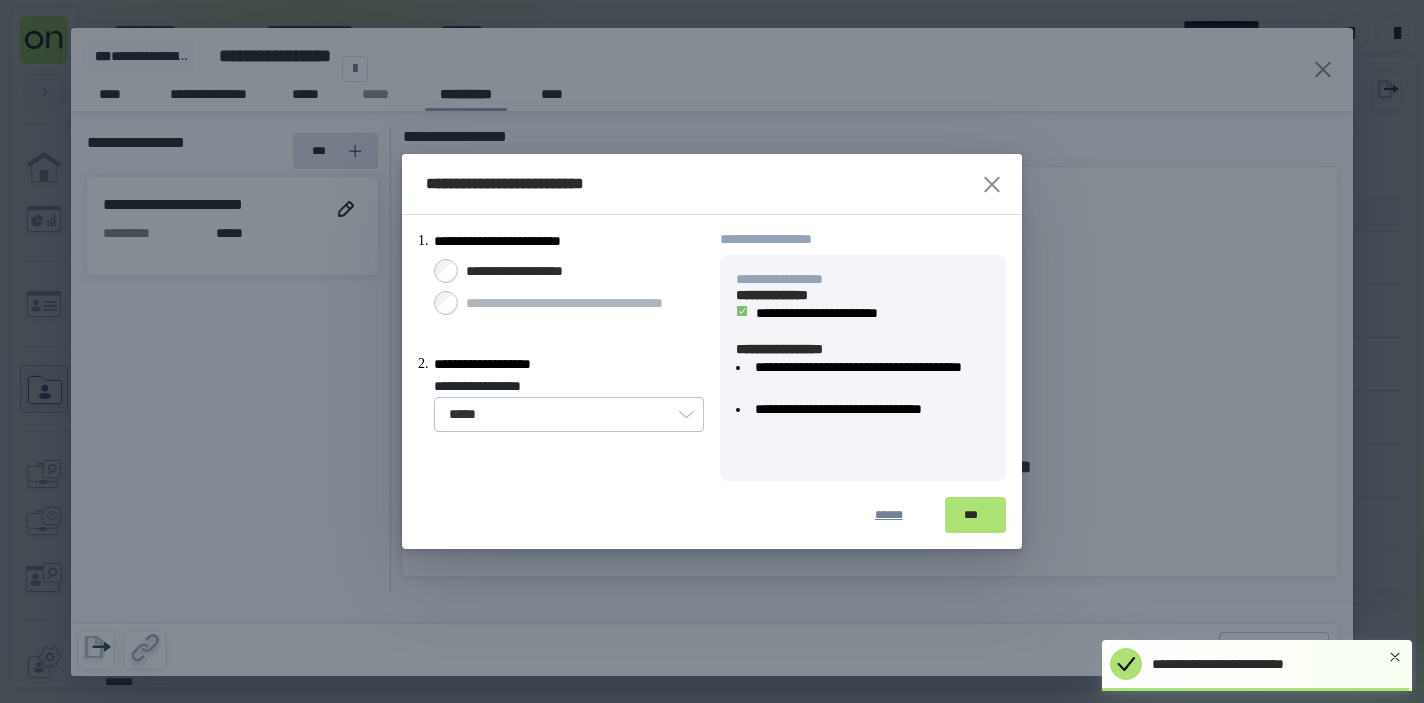 click on "***" at bounding box center (975, 515) 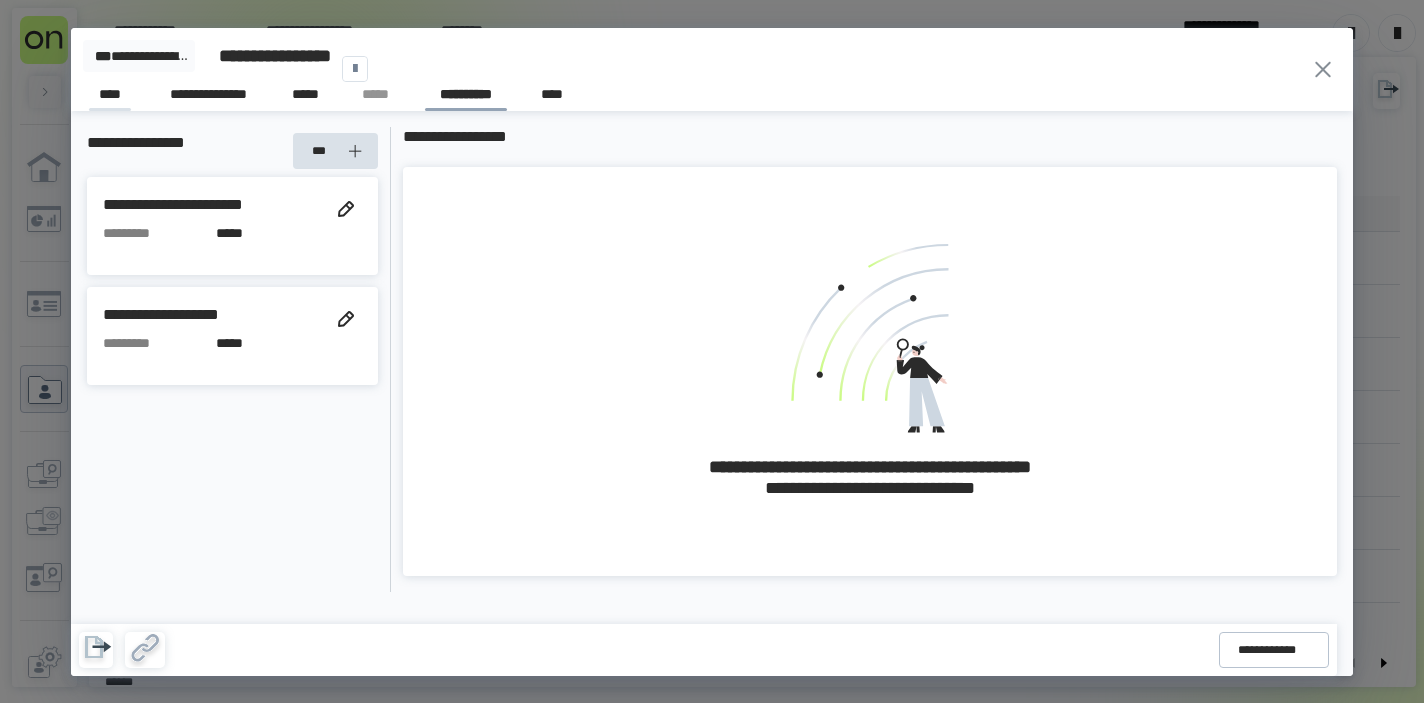 click on "****" at bounding box center (110, 97) 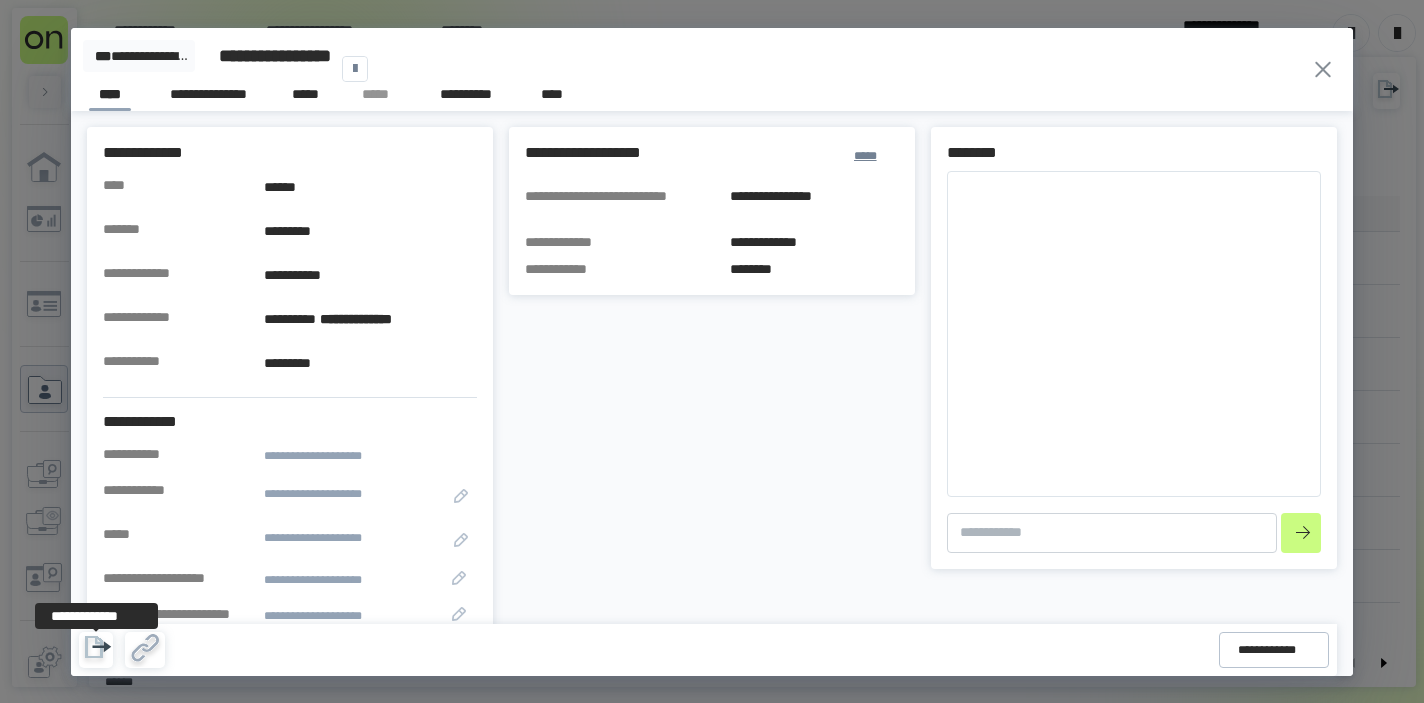 click 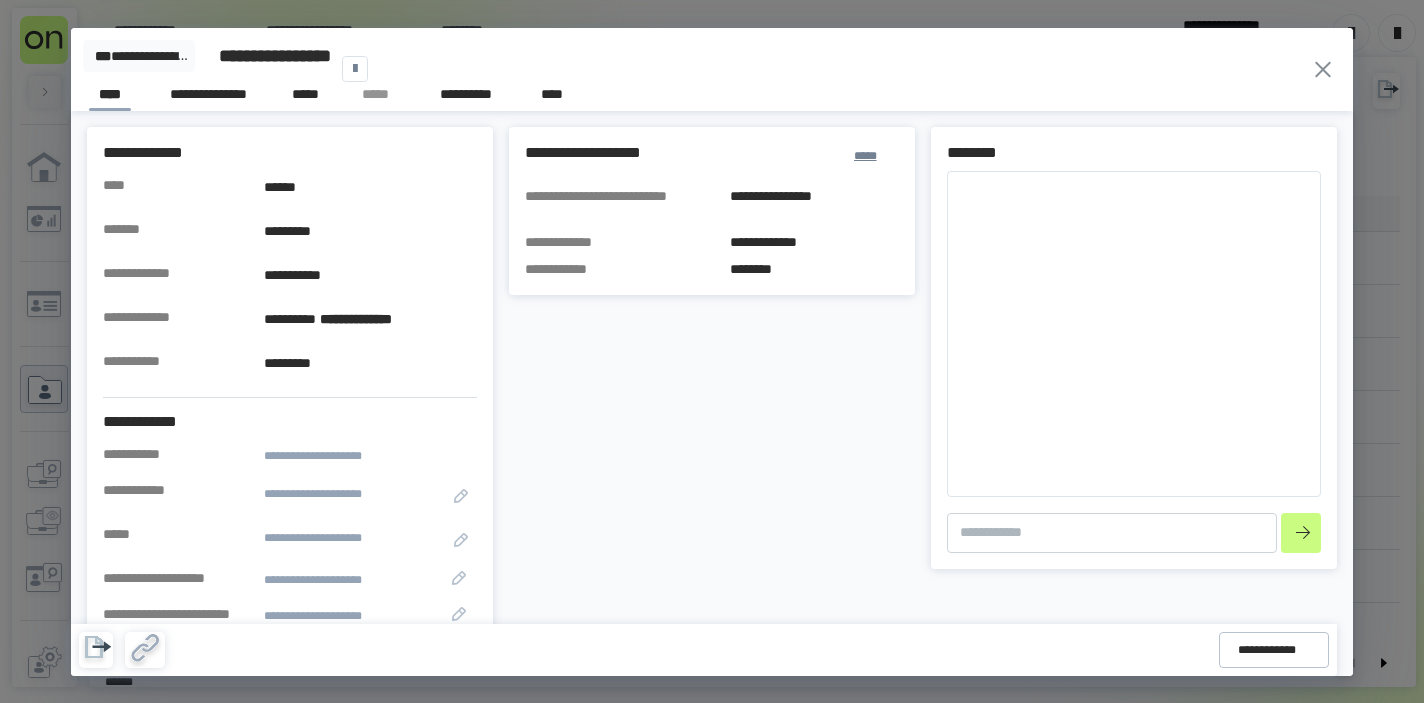 type on "*" 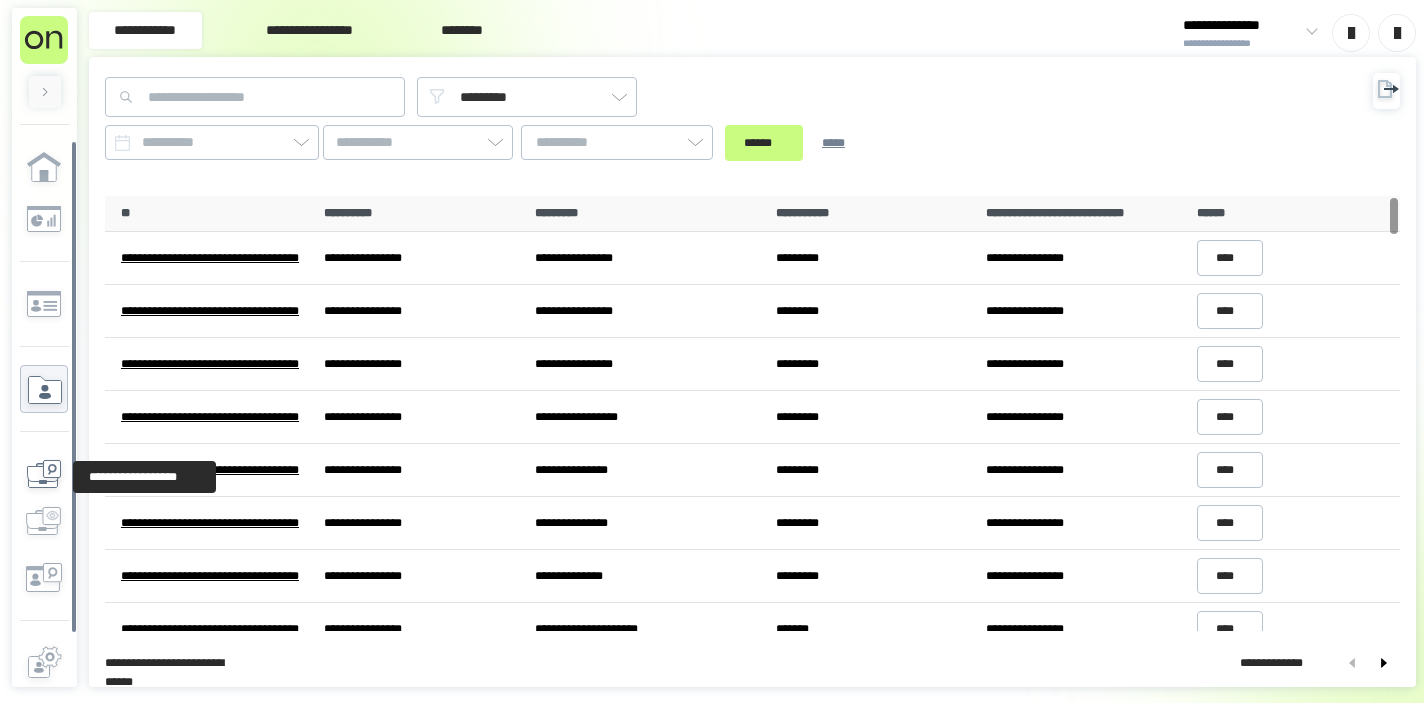 click 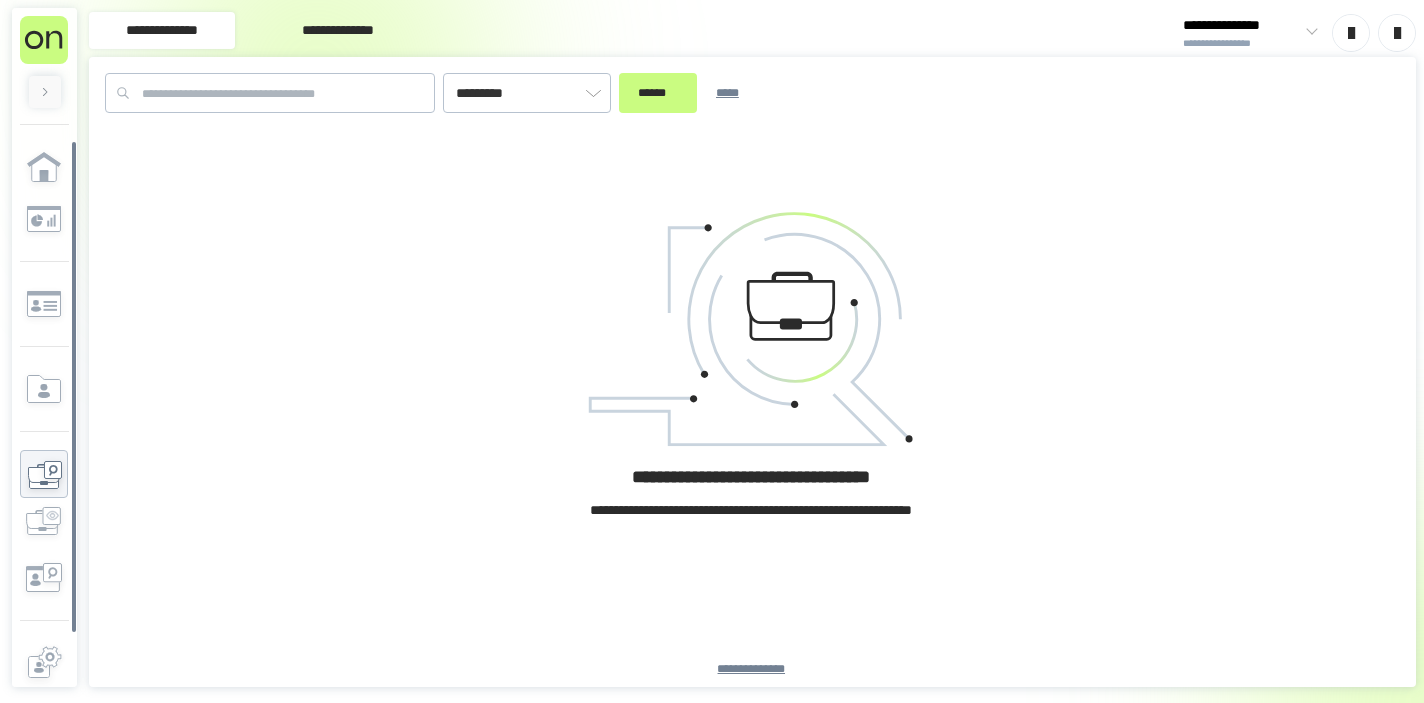 type on "*********" 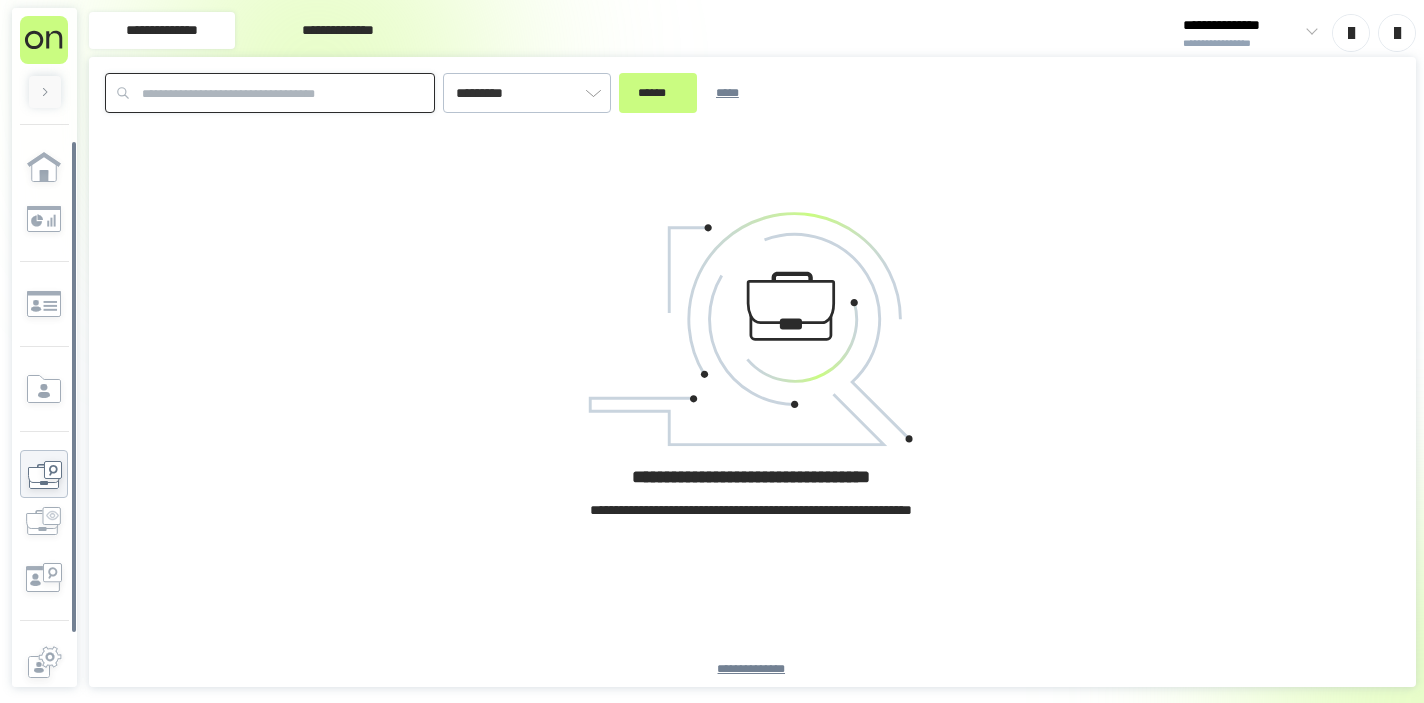 click at bounding box center (270, 93) 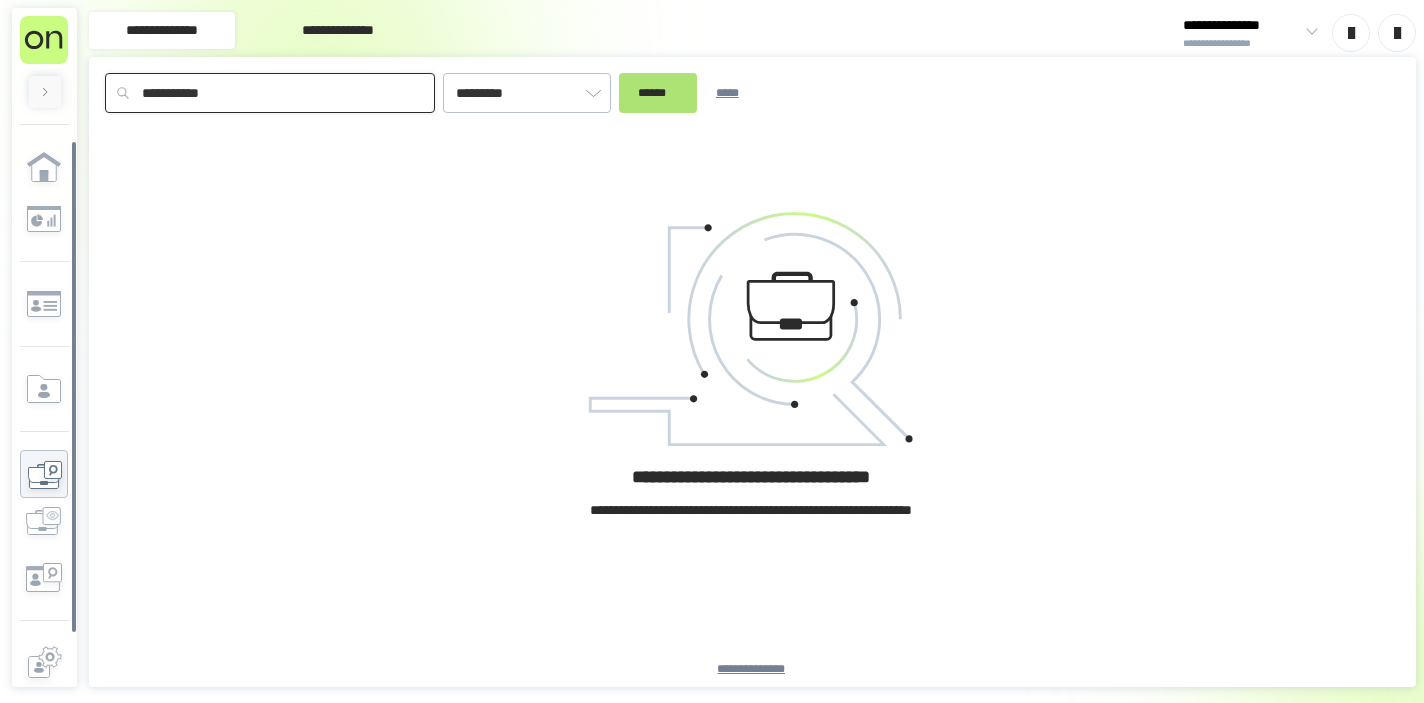 type on "**********" 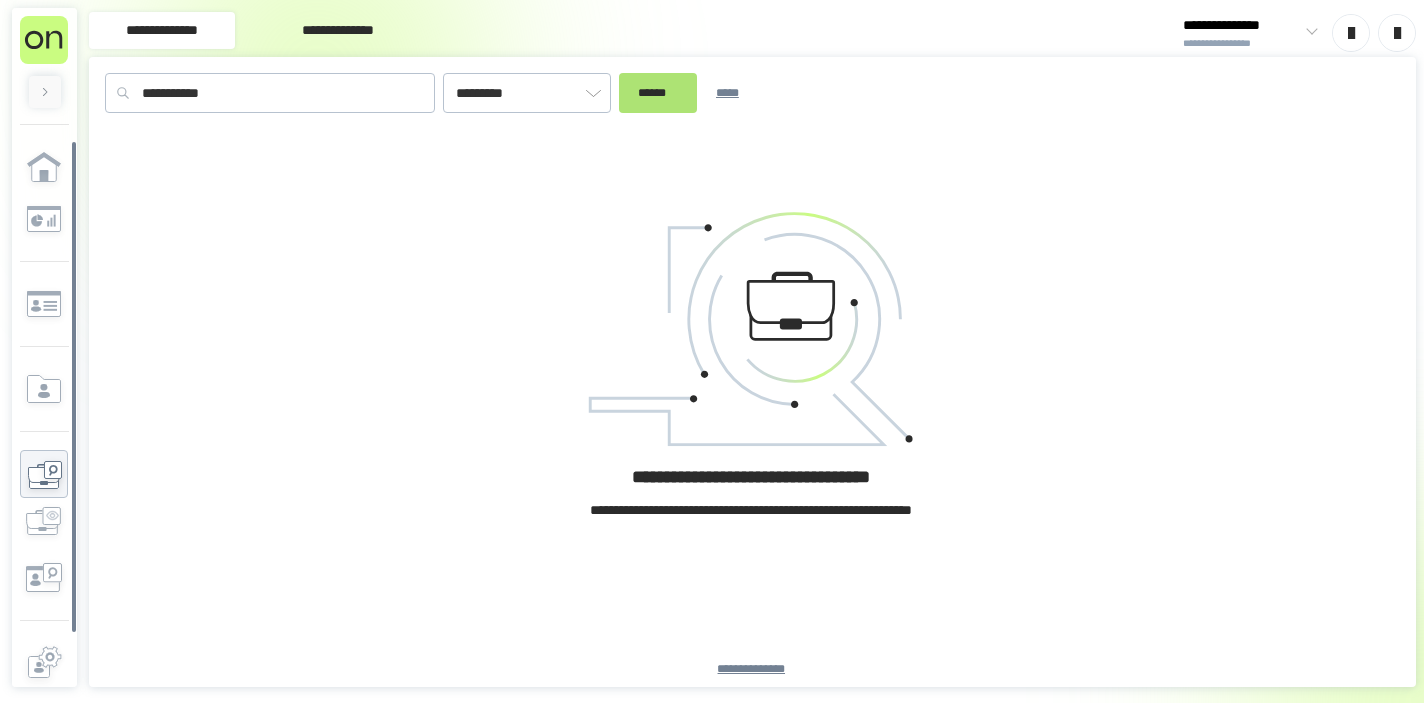 click on "******" at bounding box center [658, 93] 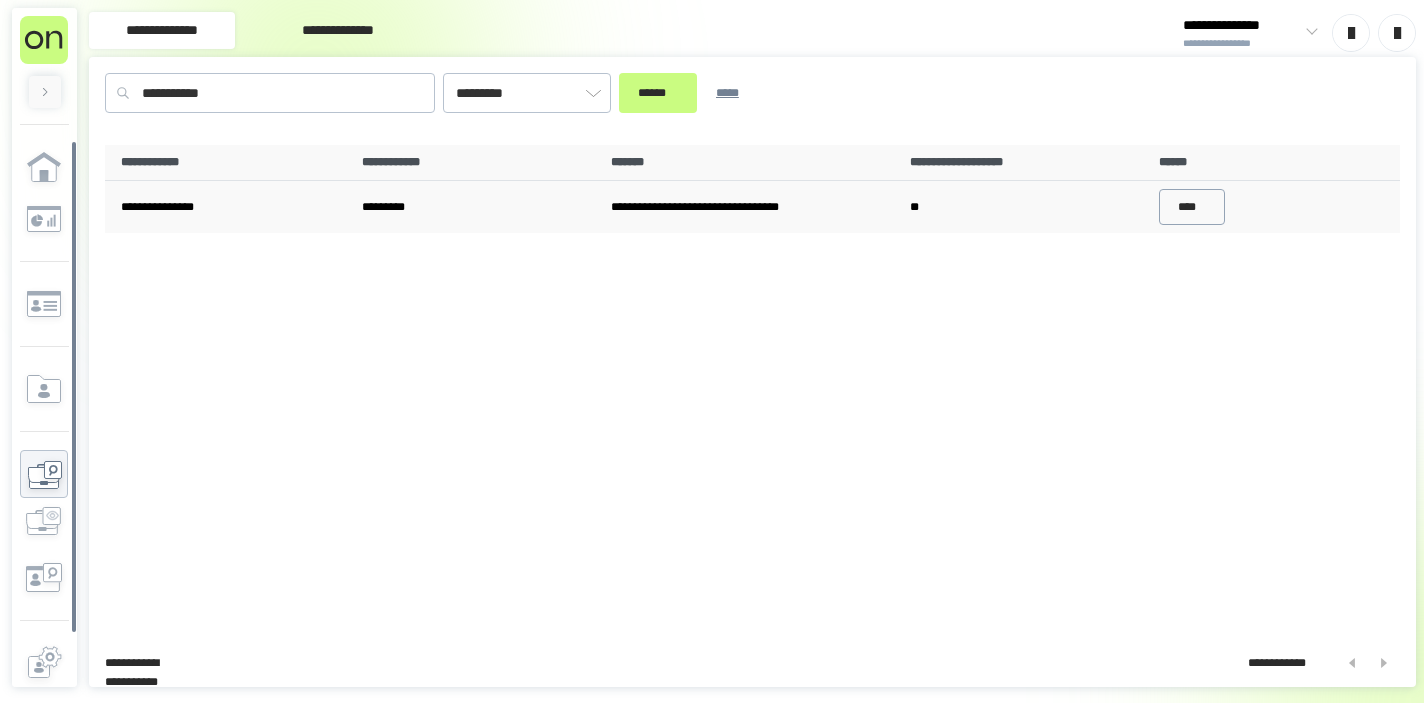 click on "****" at bounding box center (1192, 207) 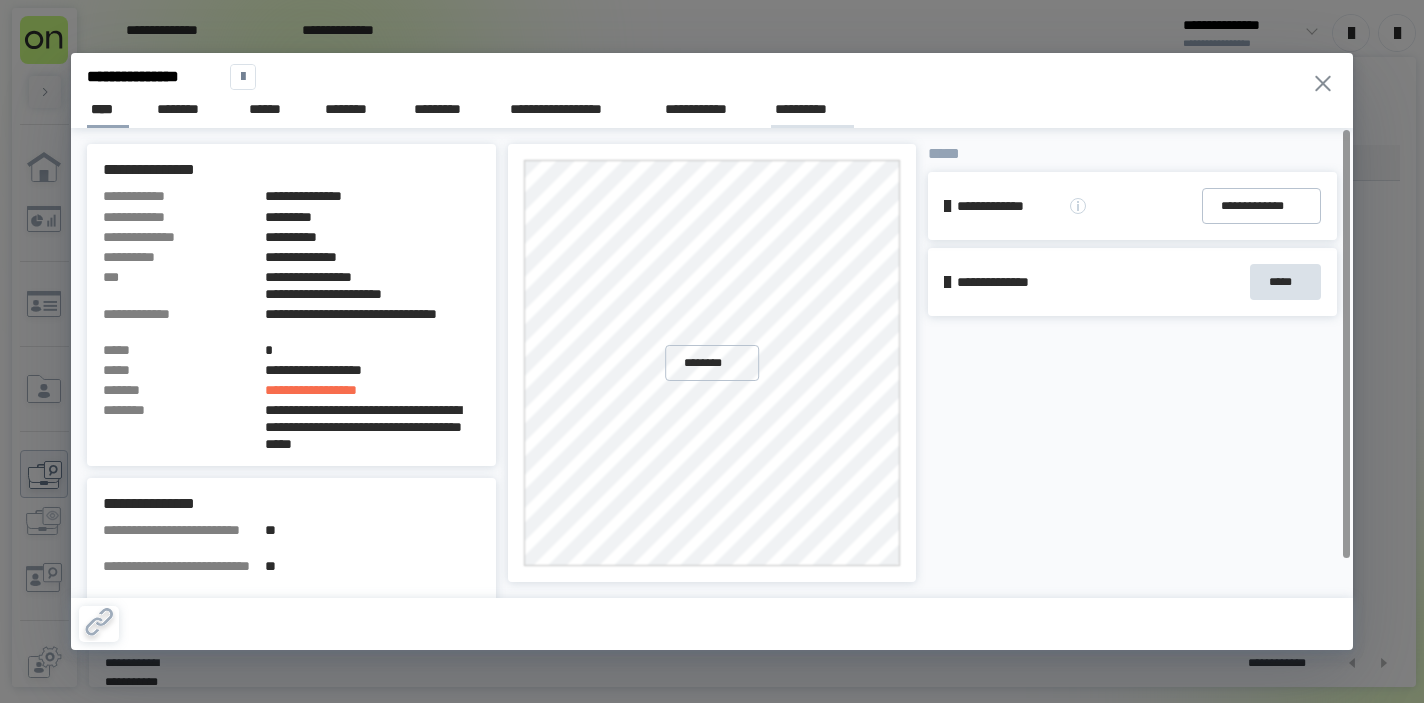 click on "**********" at bounding box center (812, 109) 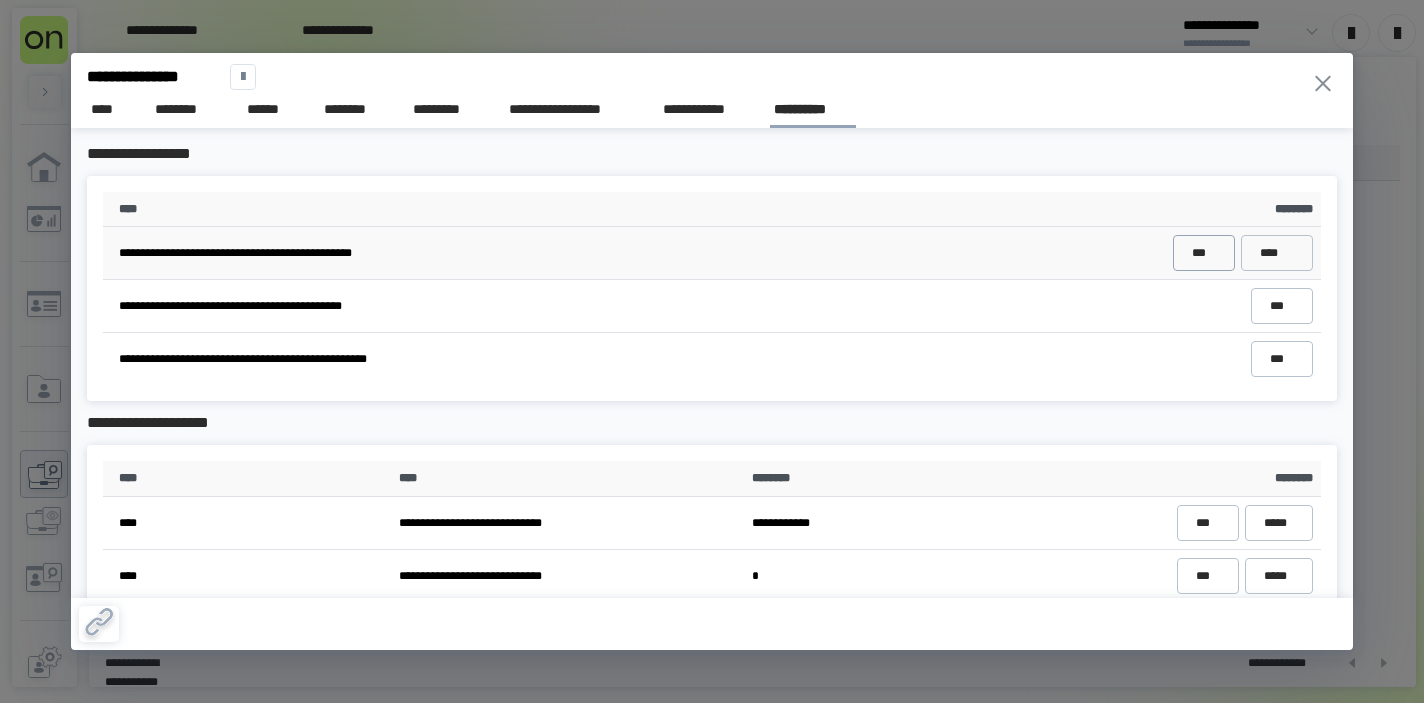 click on "***" at bounding box center (1203, 253) 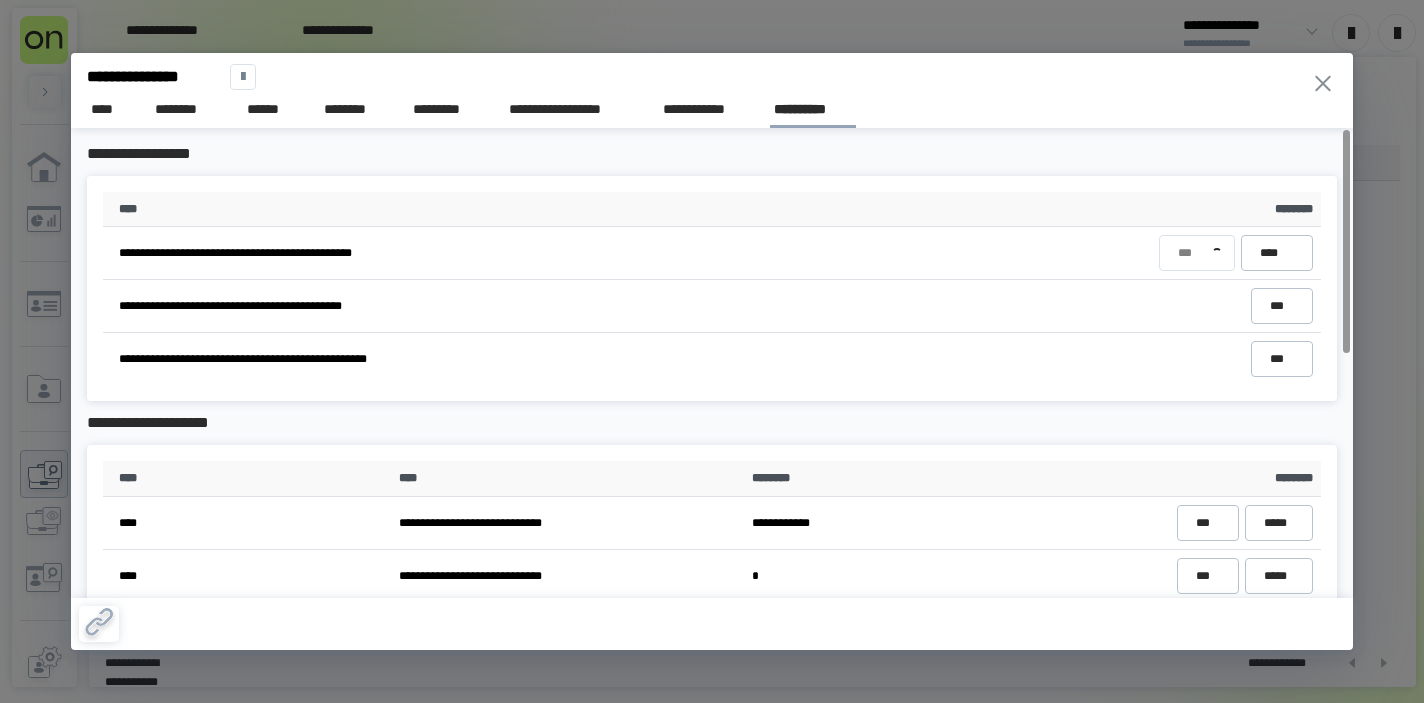 scroll, scrollTop: 0, scrollLeft: 0, axis: both 